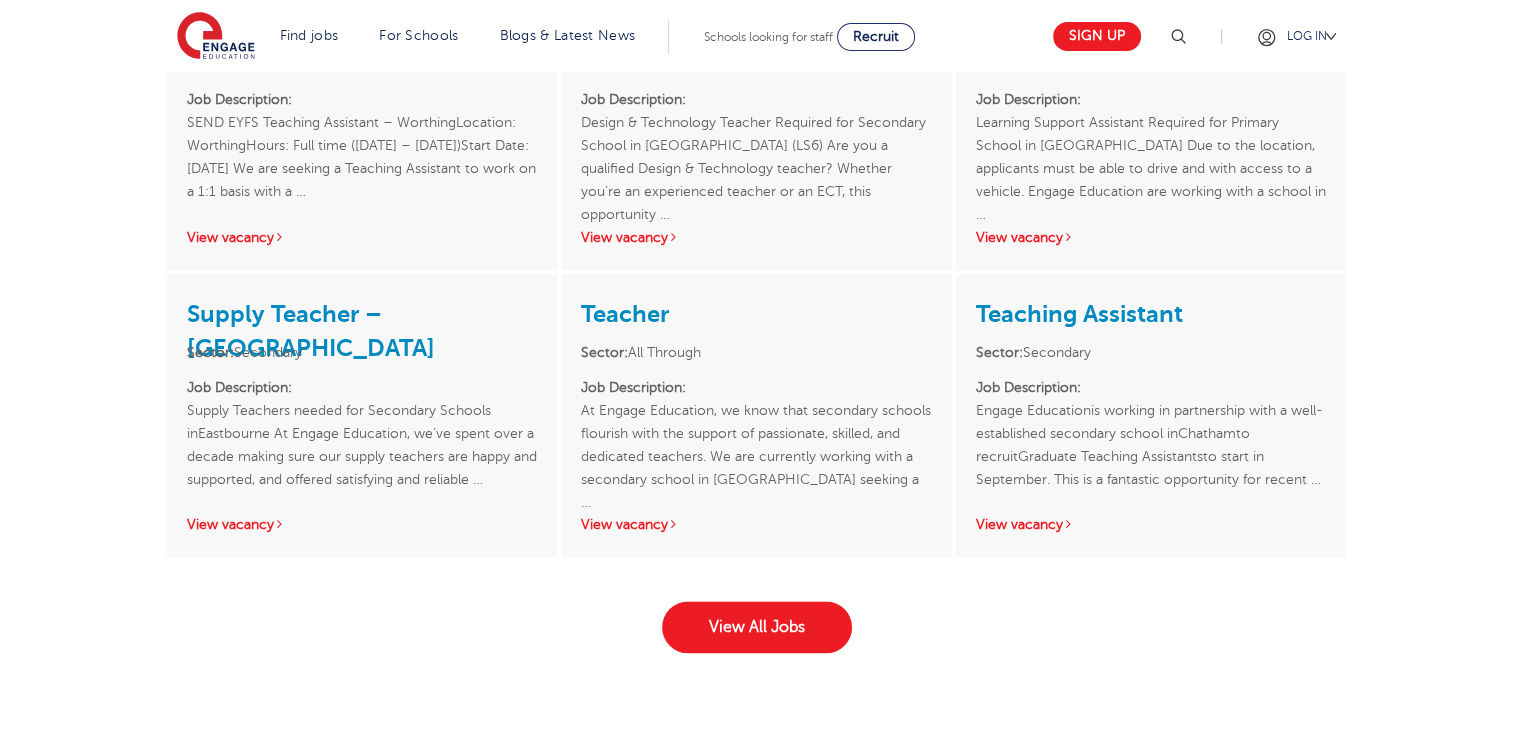 scroll, scrollTop: 2463, scrollLeft: 0, axis: vertical 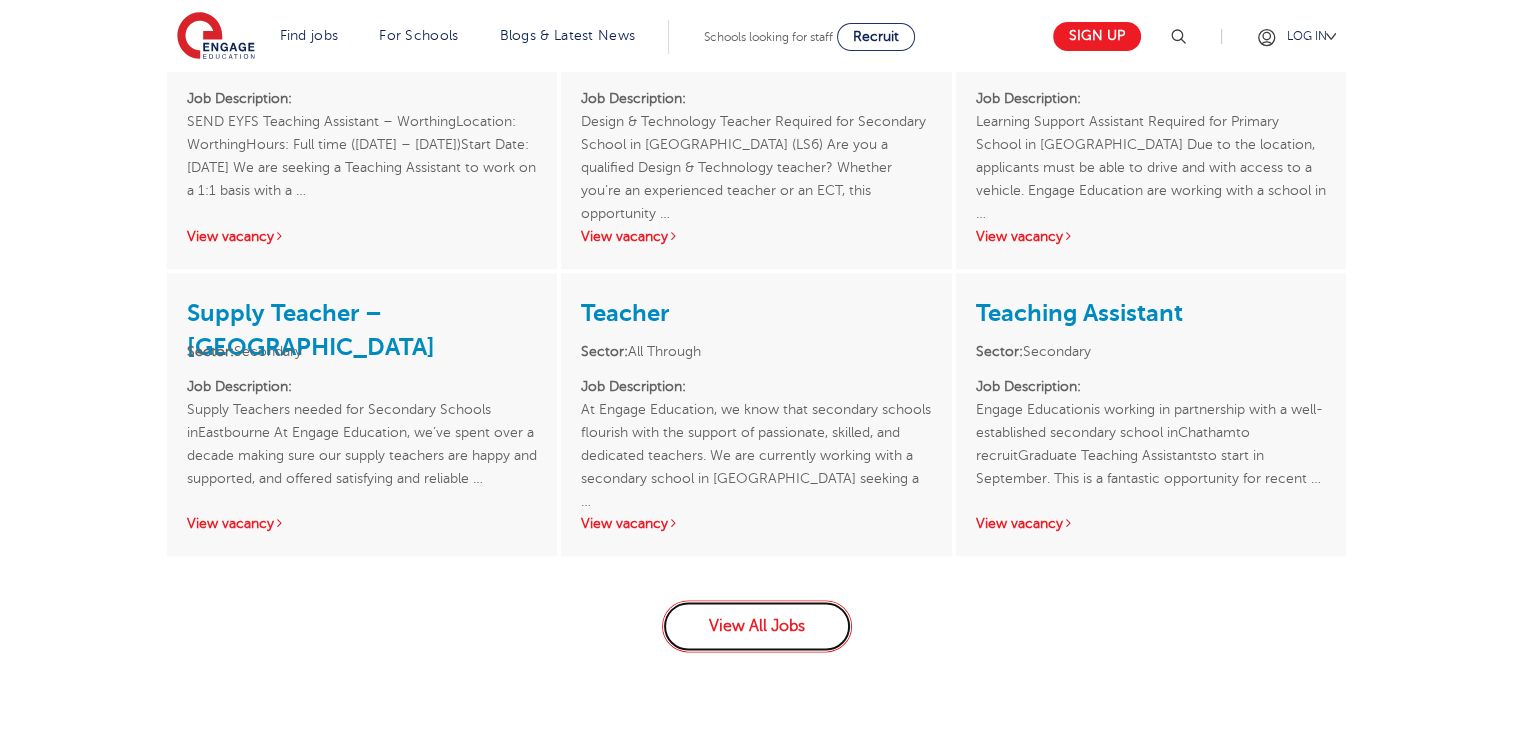click on "View All Jobs" at bounding box center (757, 626) 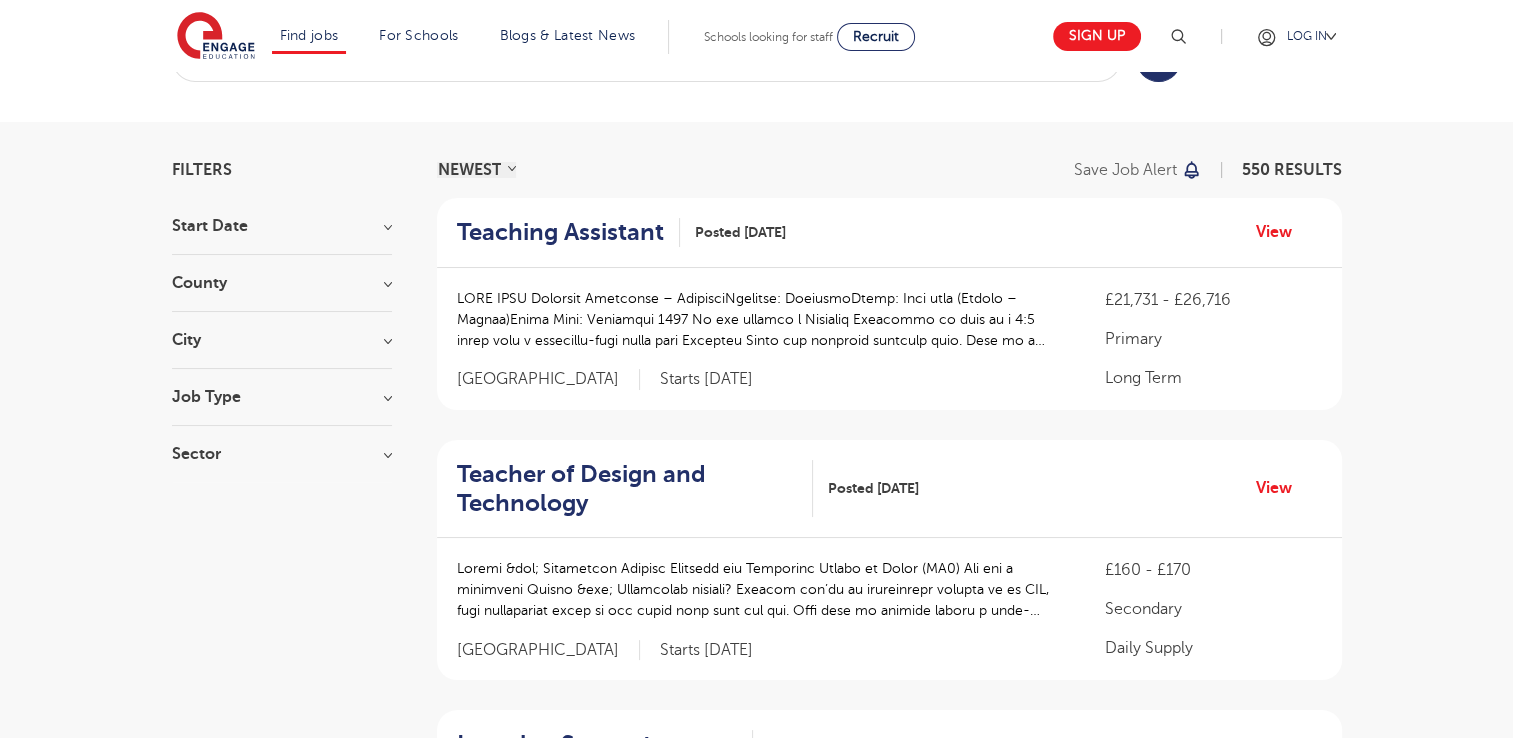 scroll, scrollTop: 0, scrollLeft: 0, axis: both 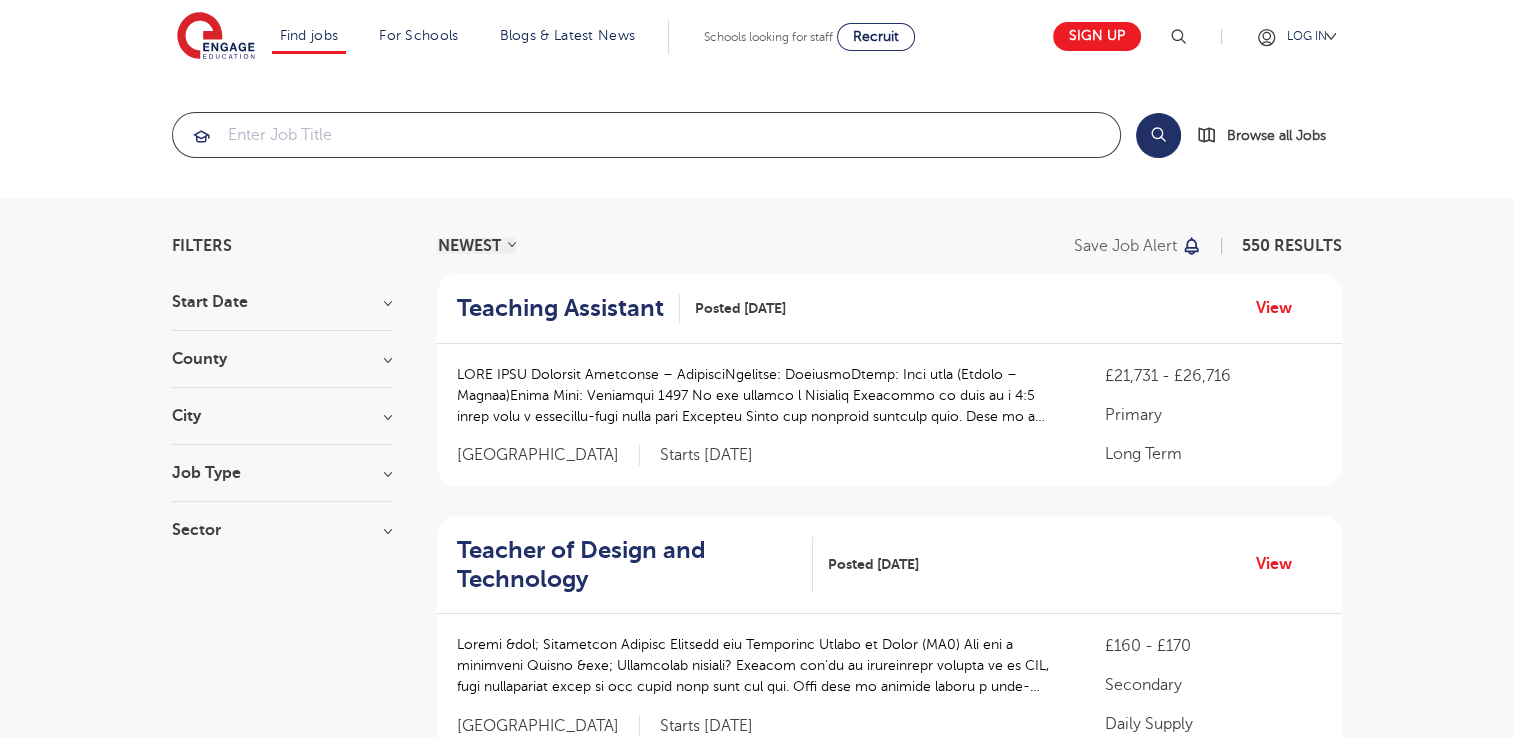 click at bounding box center [646, 135] 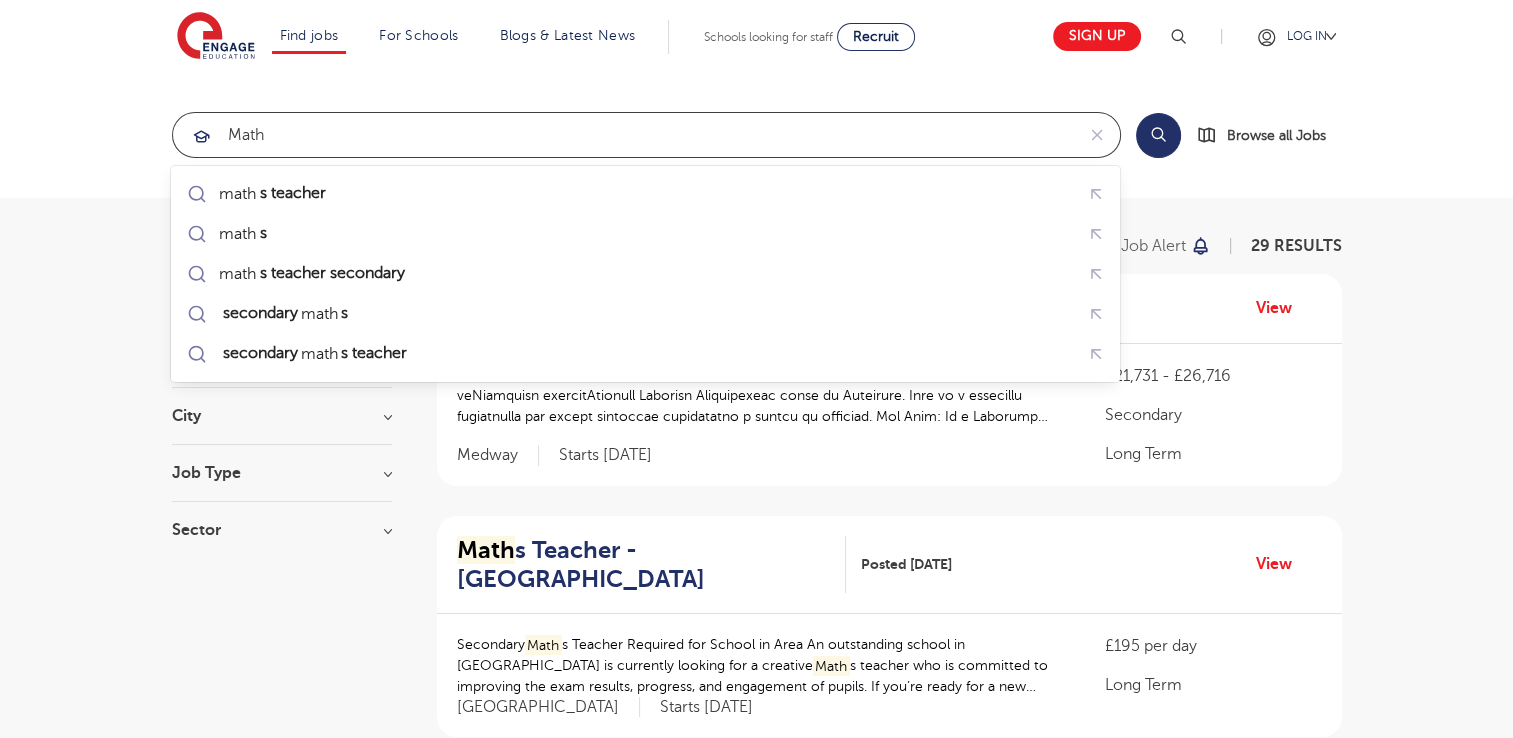 click on "math s teacher" at bounding box center (273, 194) 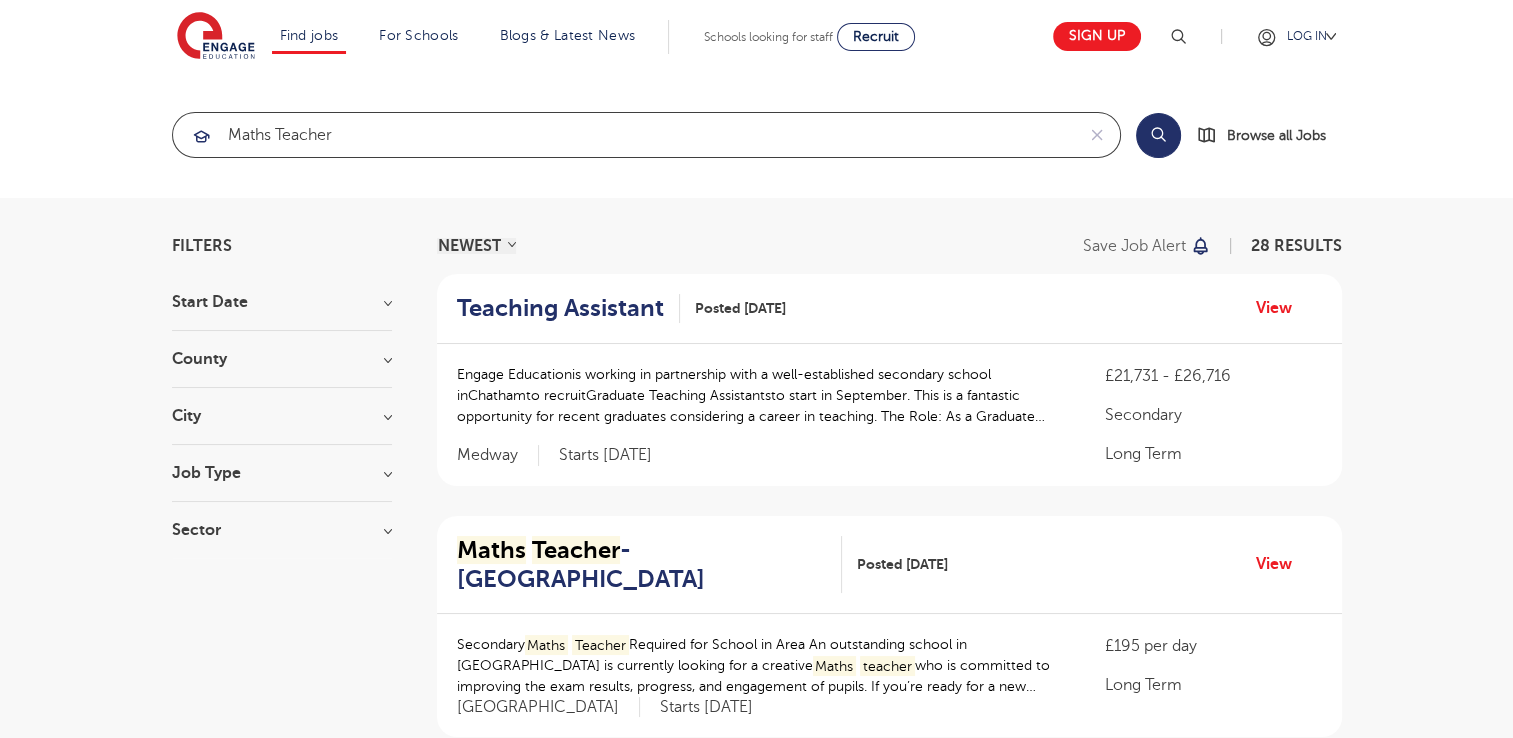 type on "maths teacher" 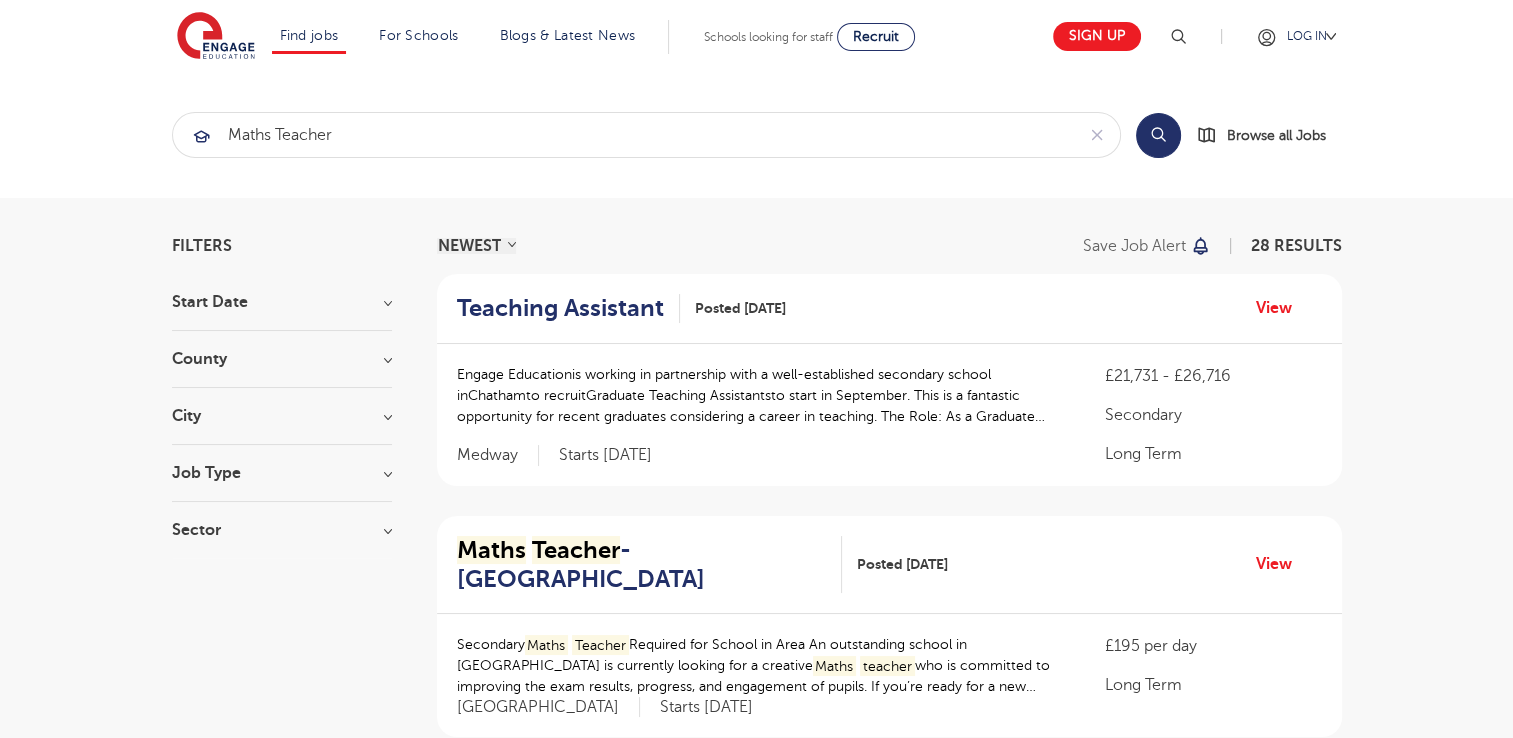 click on "Search" at bounding box center [1158, 135] 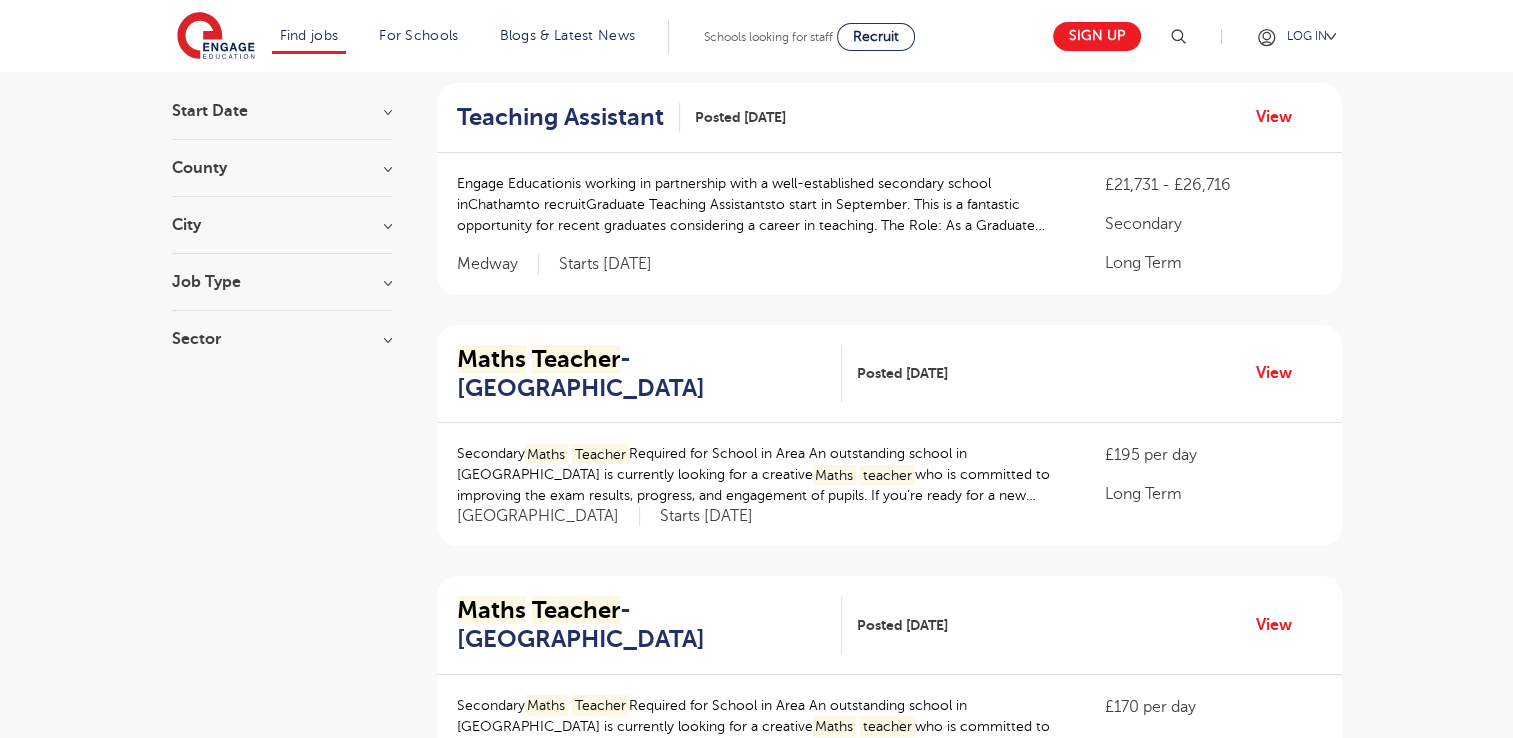 scroll, scrollTop: 196, scrollLeft: 0, axis: vertical 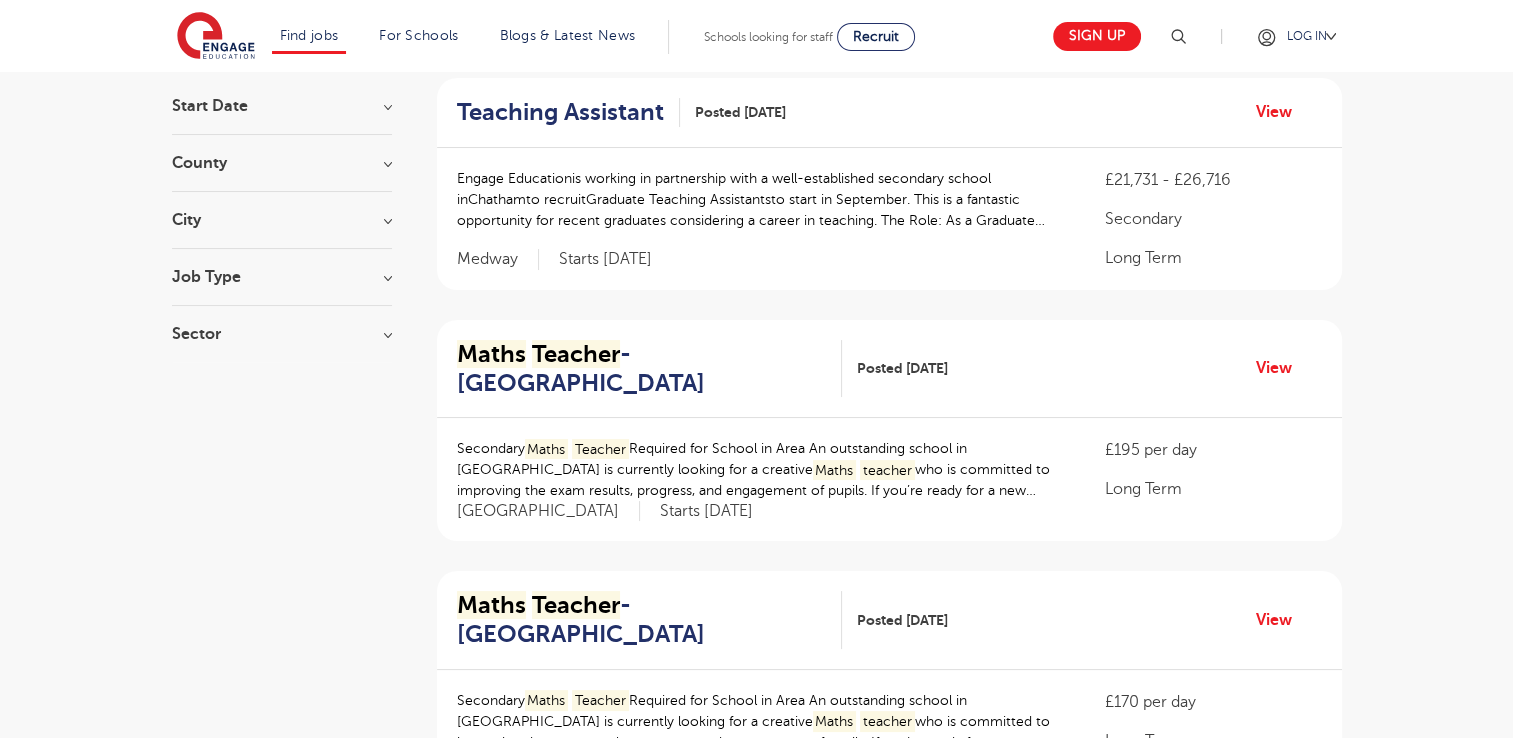click on "Teaching Assistant
Posted 17/07/25
View
Engage Educationis working in partnership with a well-established secondary school inChathamto recruitGraduate Teaching Assistantsto start in September. This is a fantastic opportunity for recent graduates considering a career in teaching.
The Role:
As a Graduate Teaching Assistant, you will:
Provide in-class support to pupils across Key Stages 3 and 4
Deliver small group interventions and targeted academic support
Assist  teacher teacher Maths teacher  training programme in the future
Anyone keen to gain classroom experience before becoming a qualified  teacher
Secondary" at bounding box center [889, 1344] 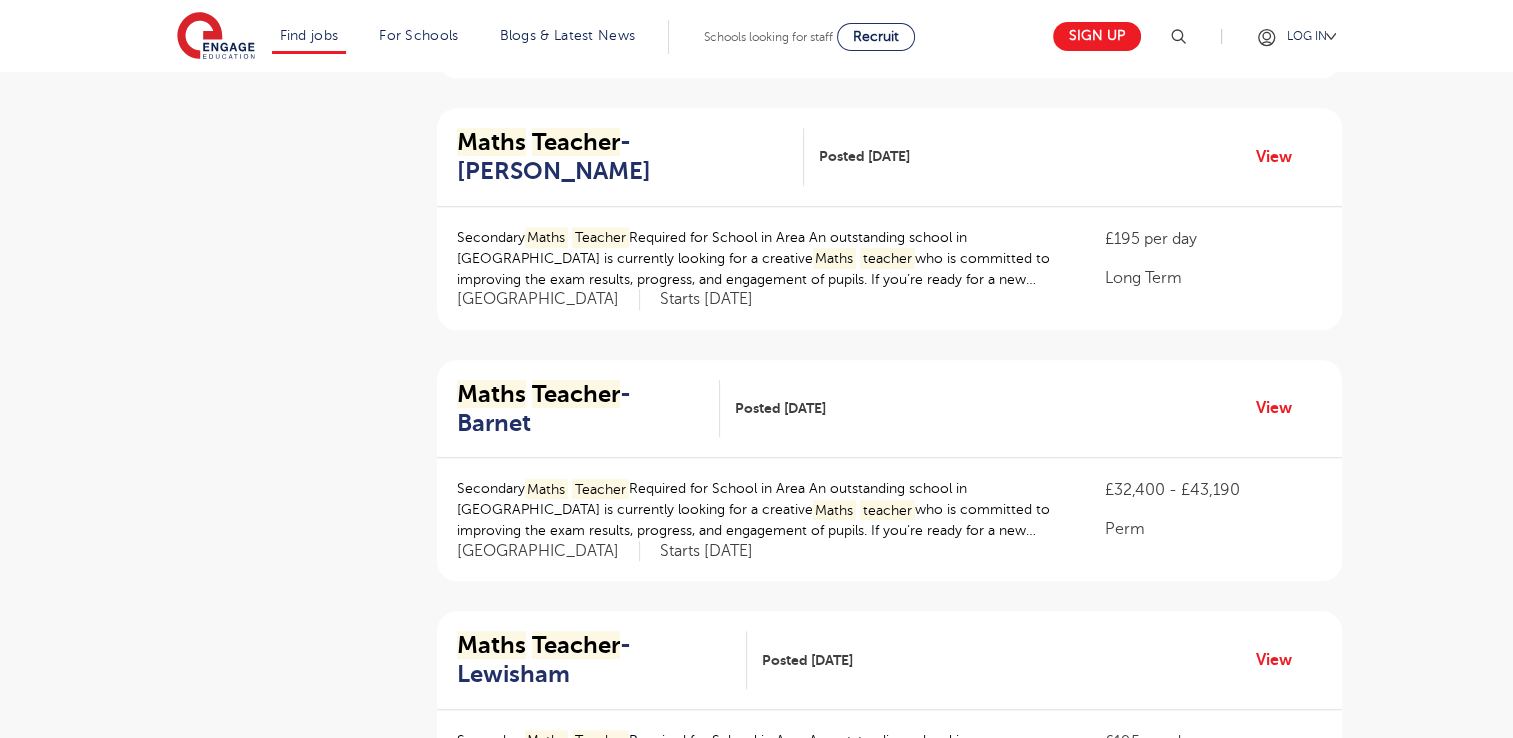 scroll, scrollTop: 1435, scrollLeft: 0, axis: vertical 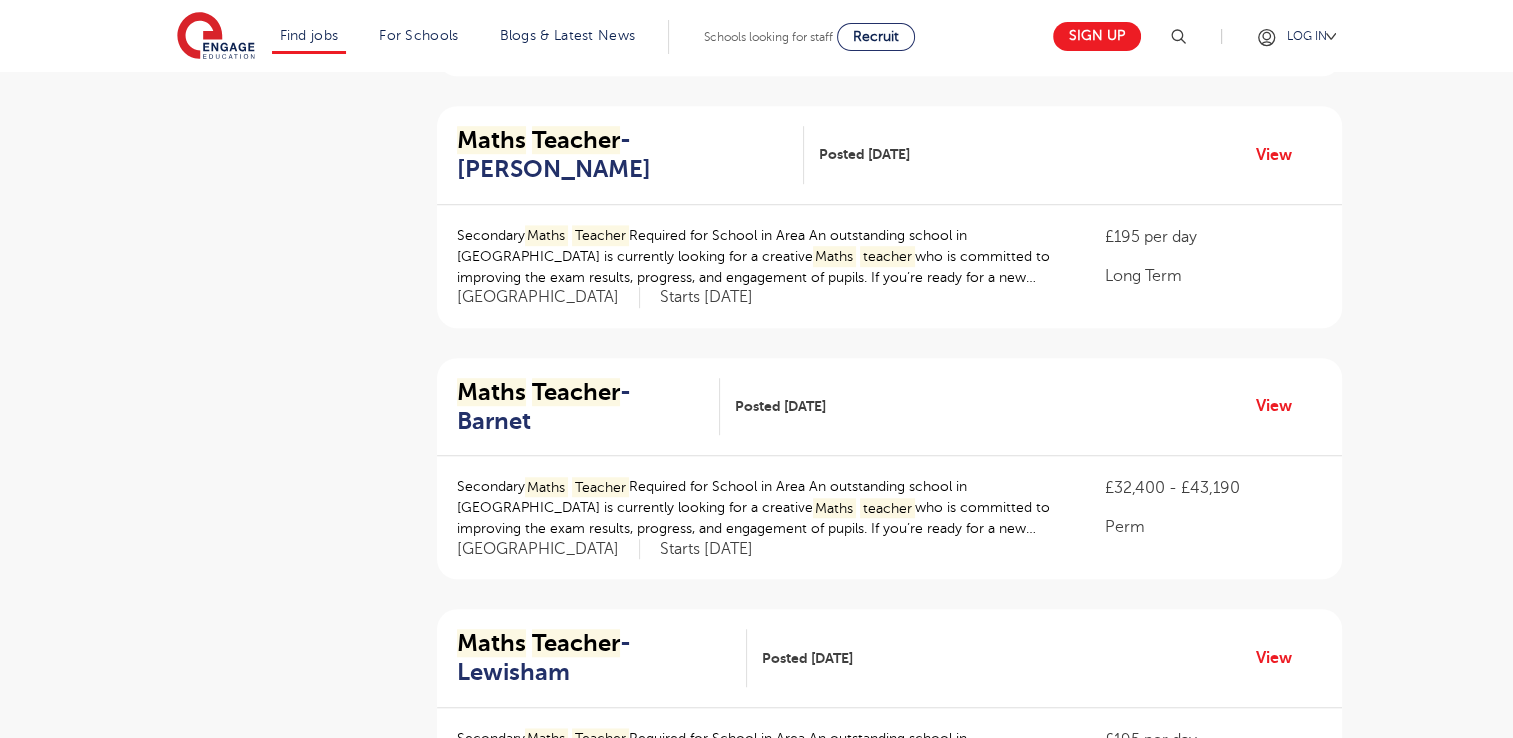 click on "Maths   Teacher  - Lewisham
Posted 15/07/25
View" at bounding box center (889, 658) 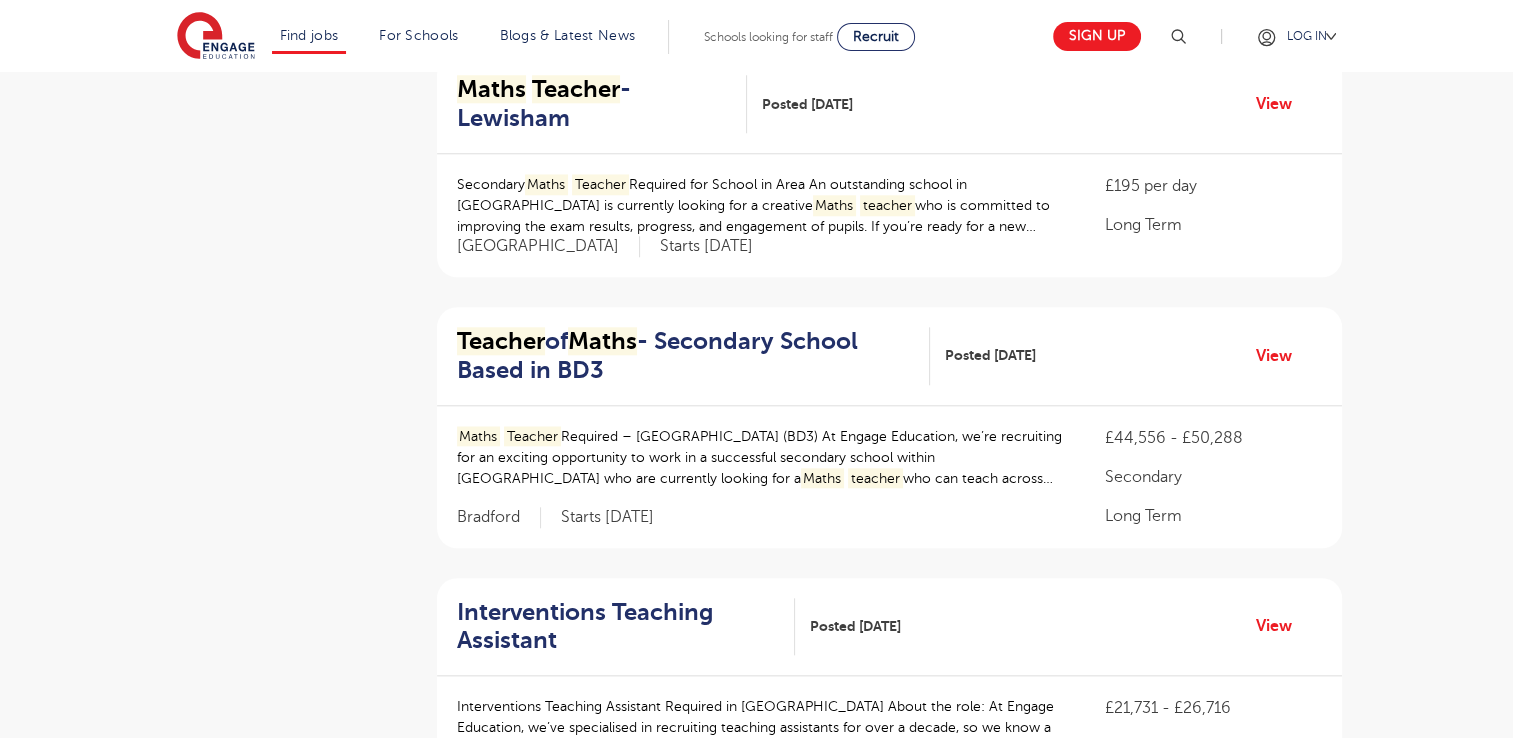 scroll, scrollTop: 1984, scrollLeft: 0, axis: vertical 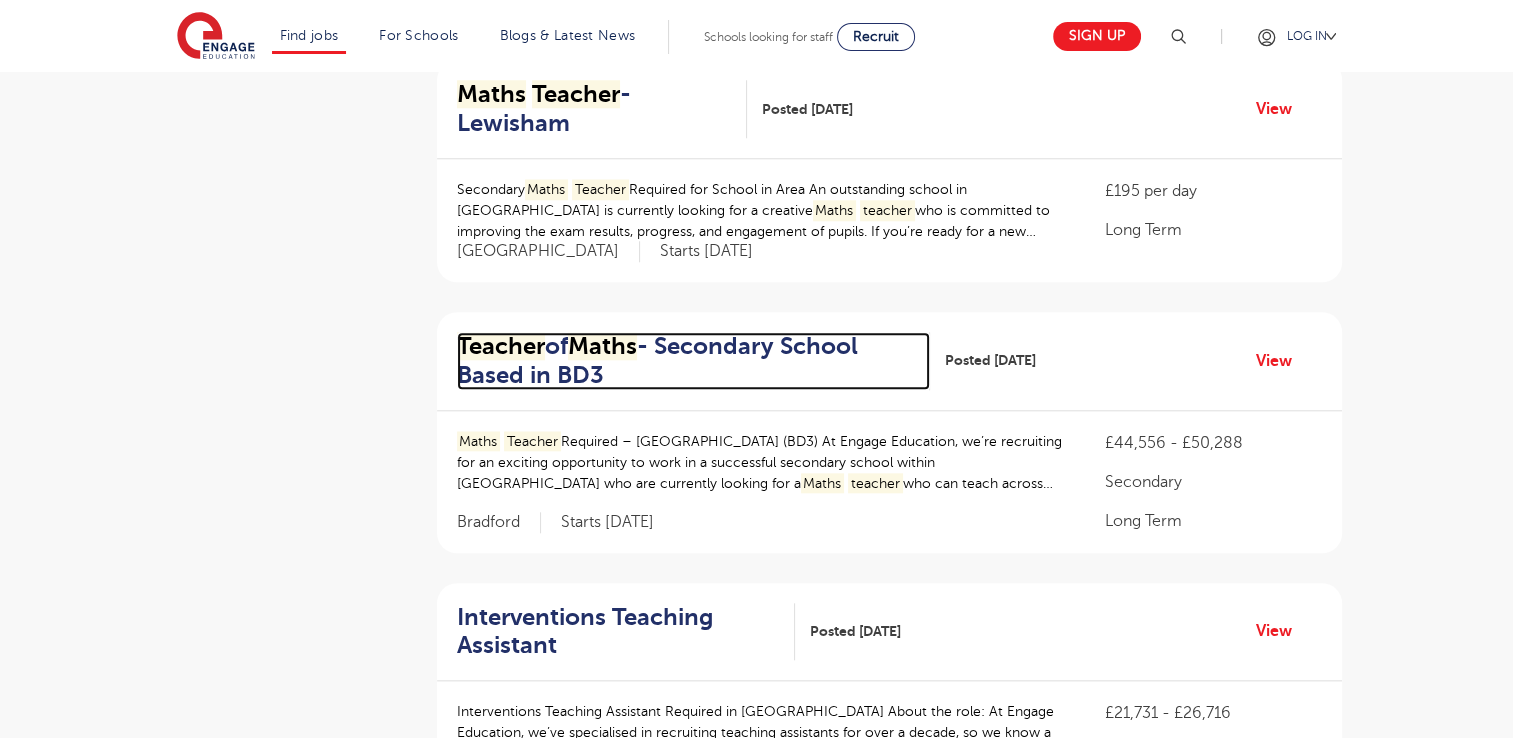 click on "Teacher  of  Maths  - Secondary School Based in BD3" at bounding box center (685, 361) 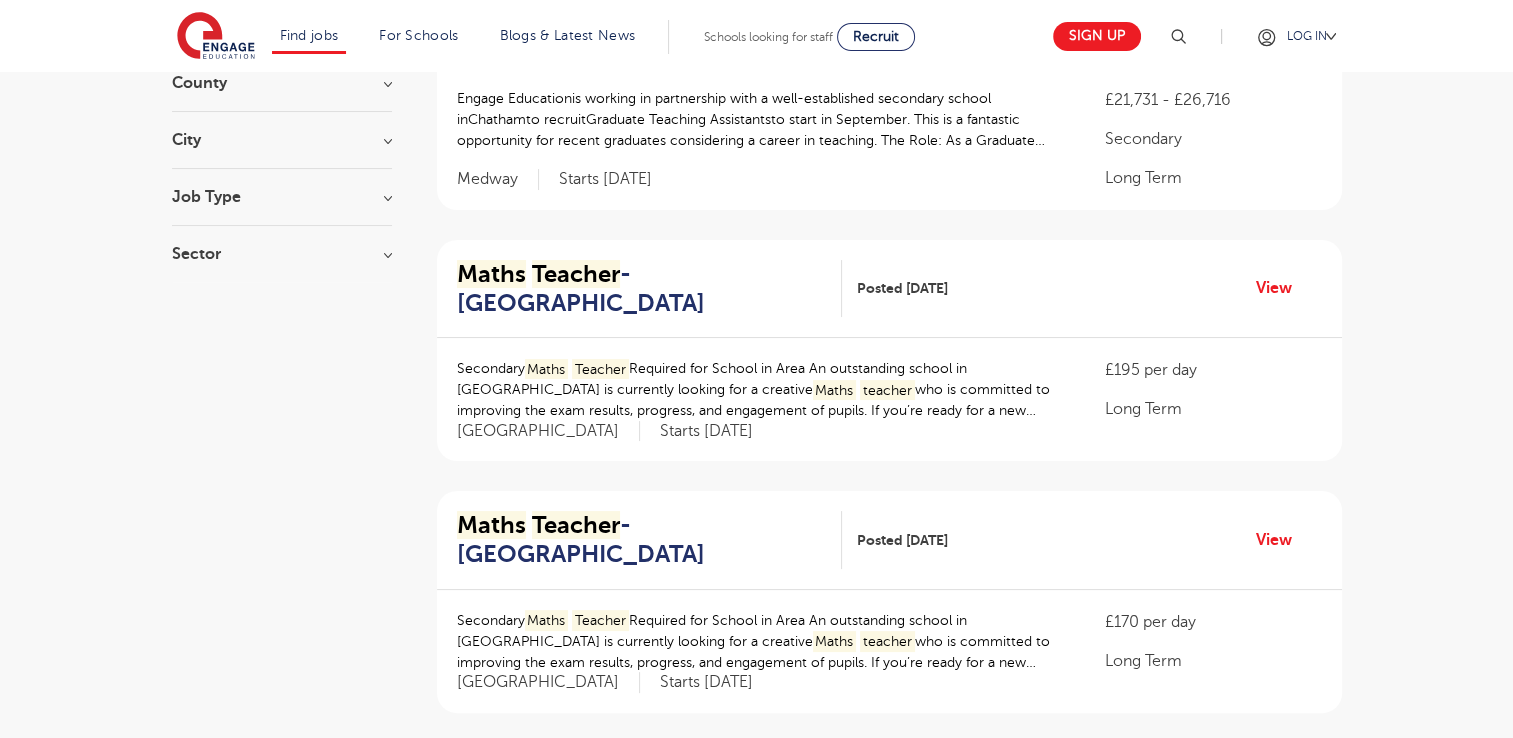 scroll, scrollTop: 255, scrollLeft: 0, axis: vertical 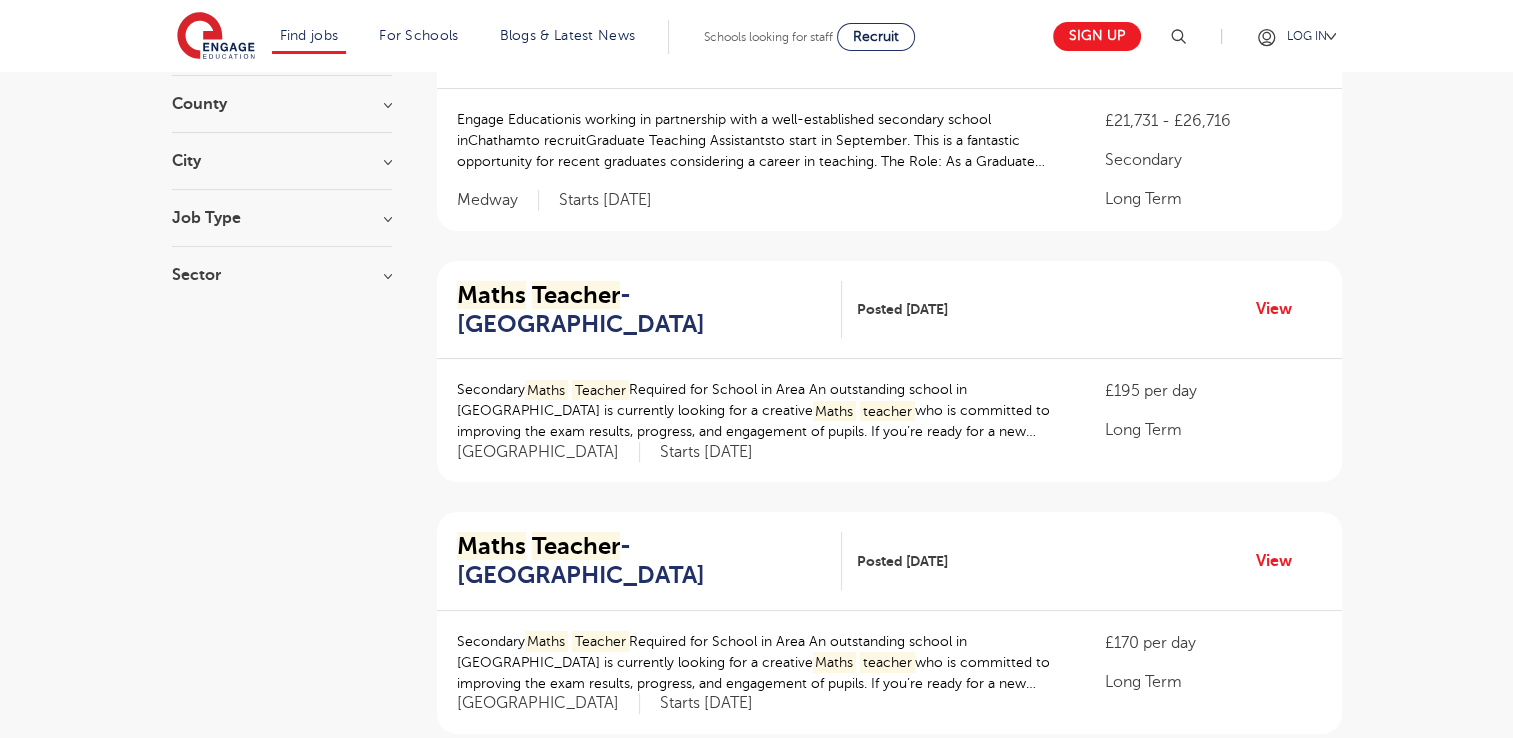 click on "Teacher" at bounding box center (576, 295) 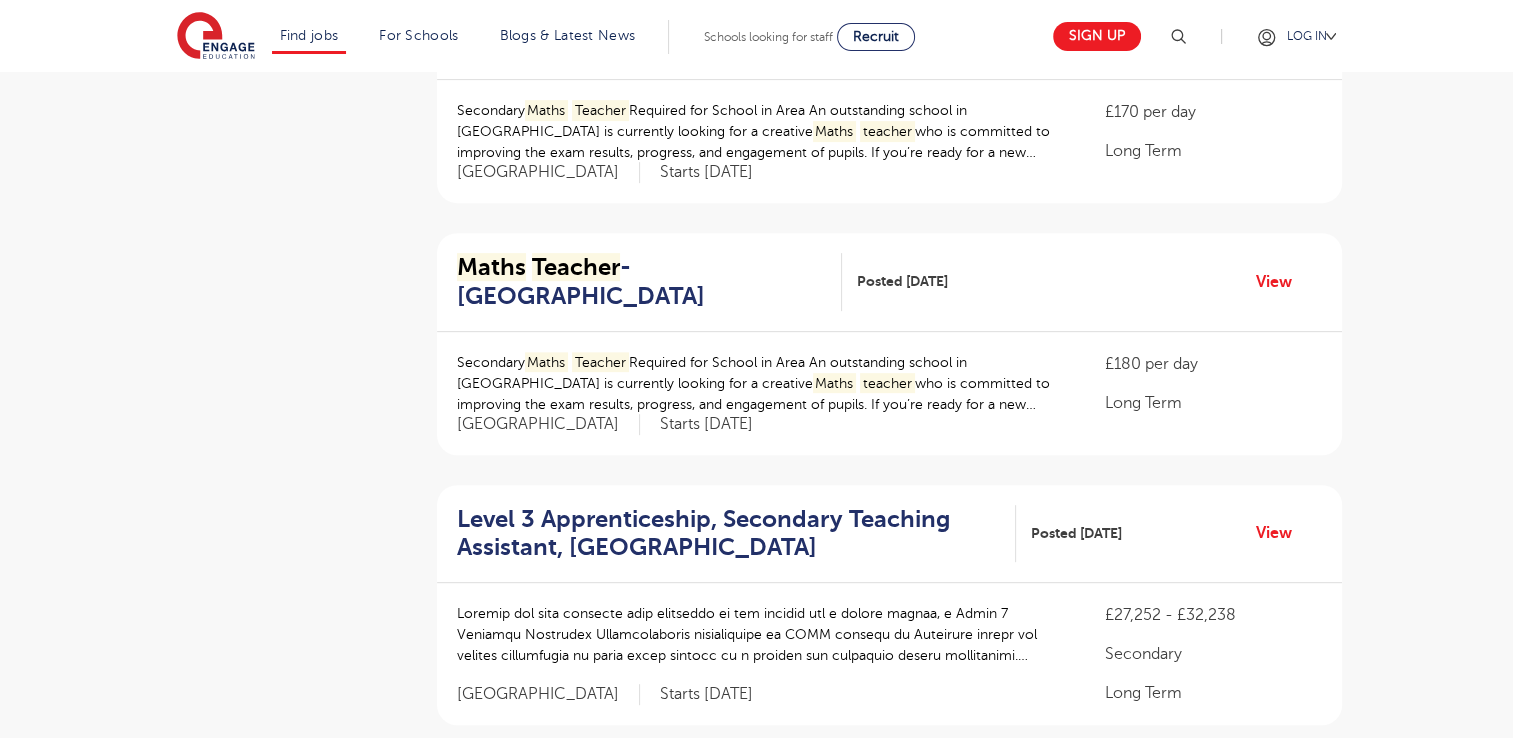 scroll, scrollTop: 788, scrollLeft: 0, axis: vertical 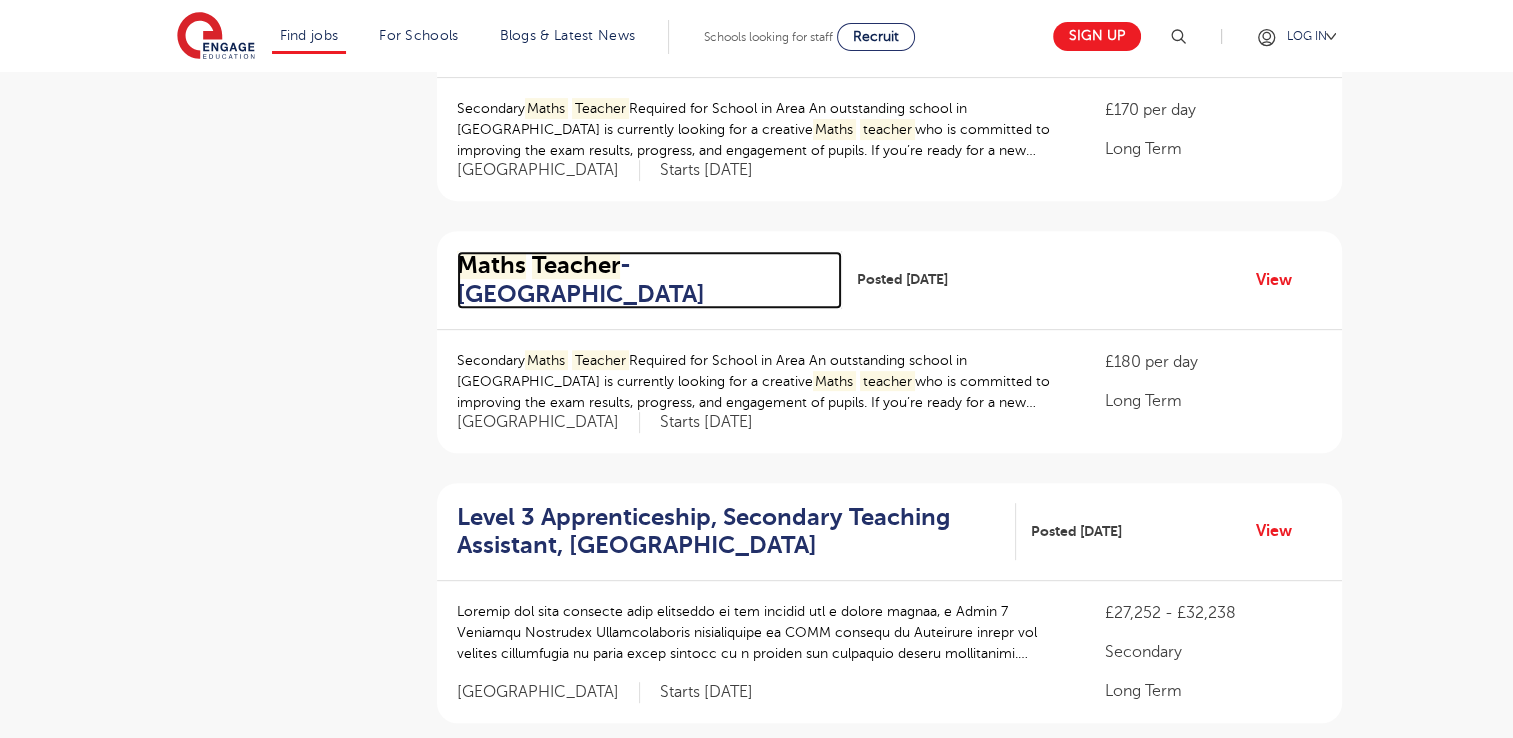 click on "Teacher" at bounding box center (576, 265) 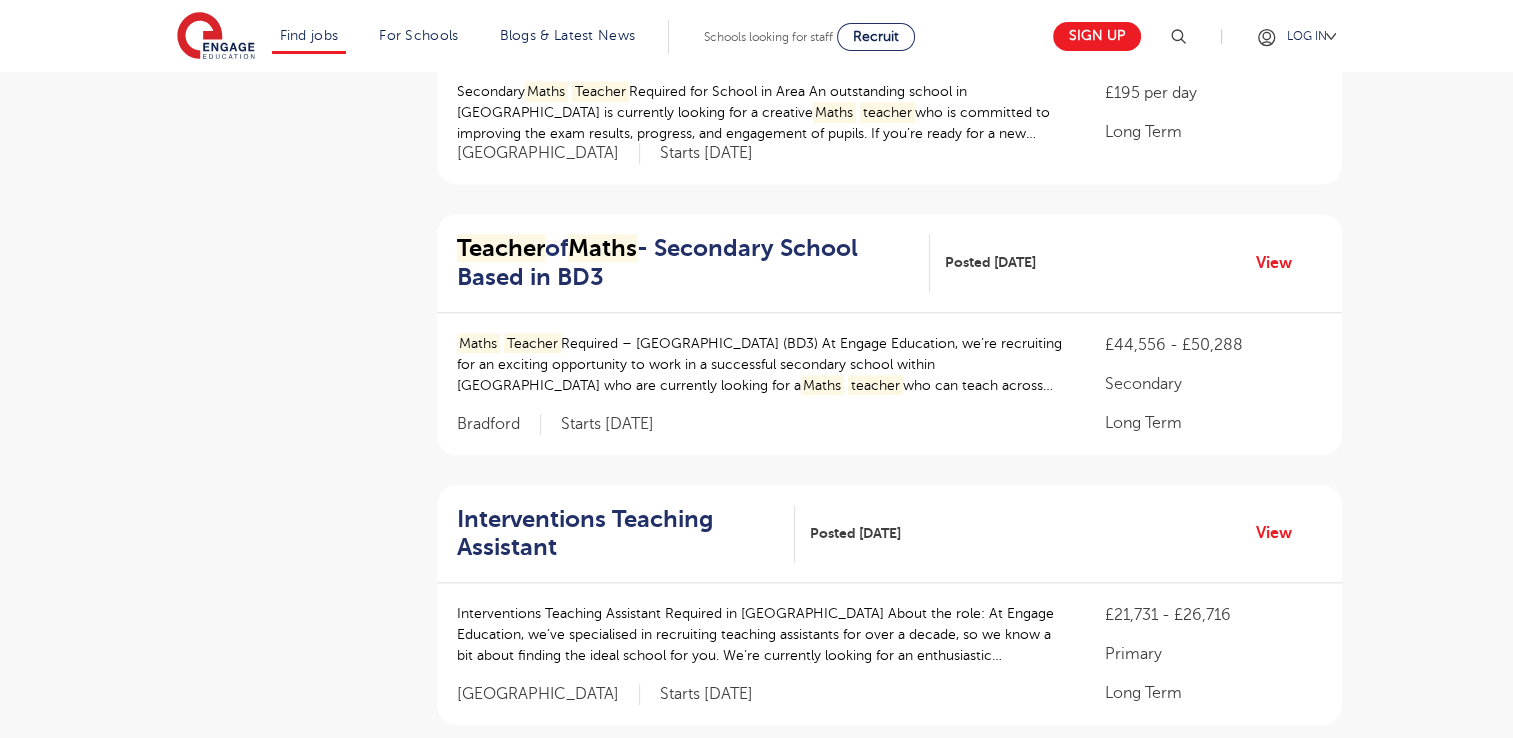 scroll, scrollTop: 2083, scrollLeft: 0, axis: vertical 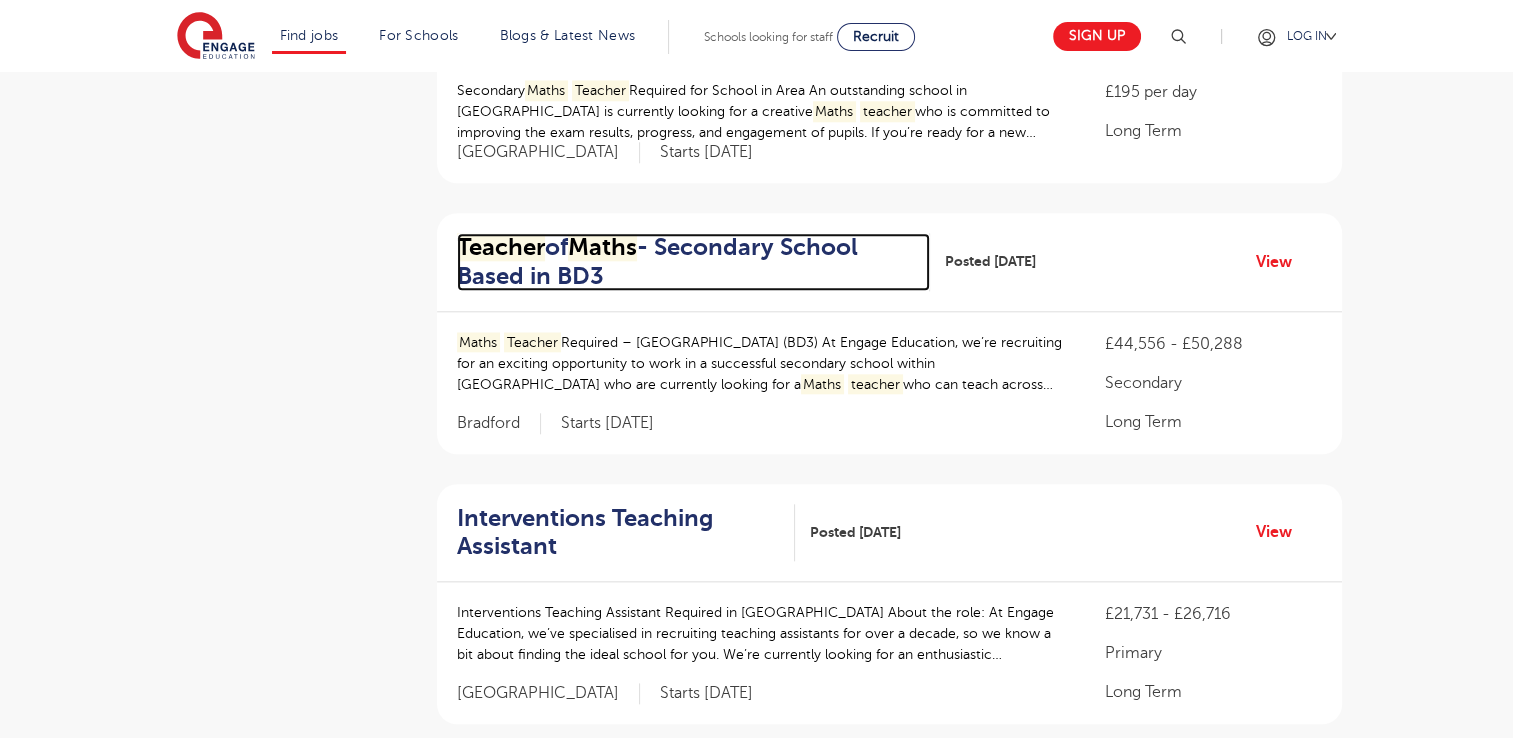click on "Teacher" at bounding box center [501, 247] 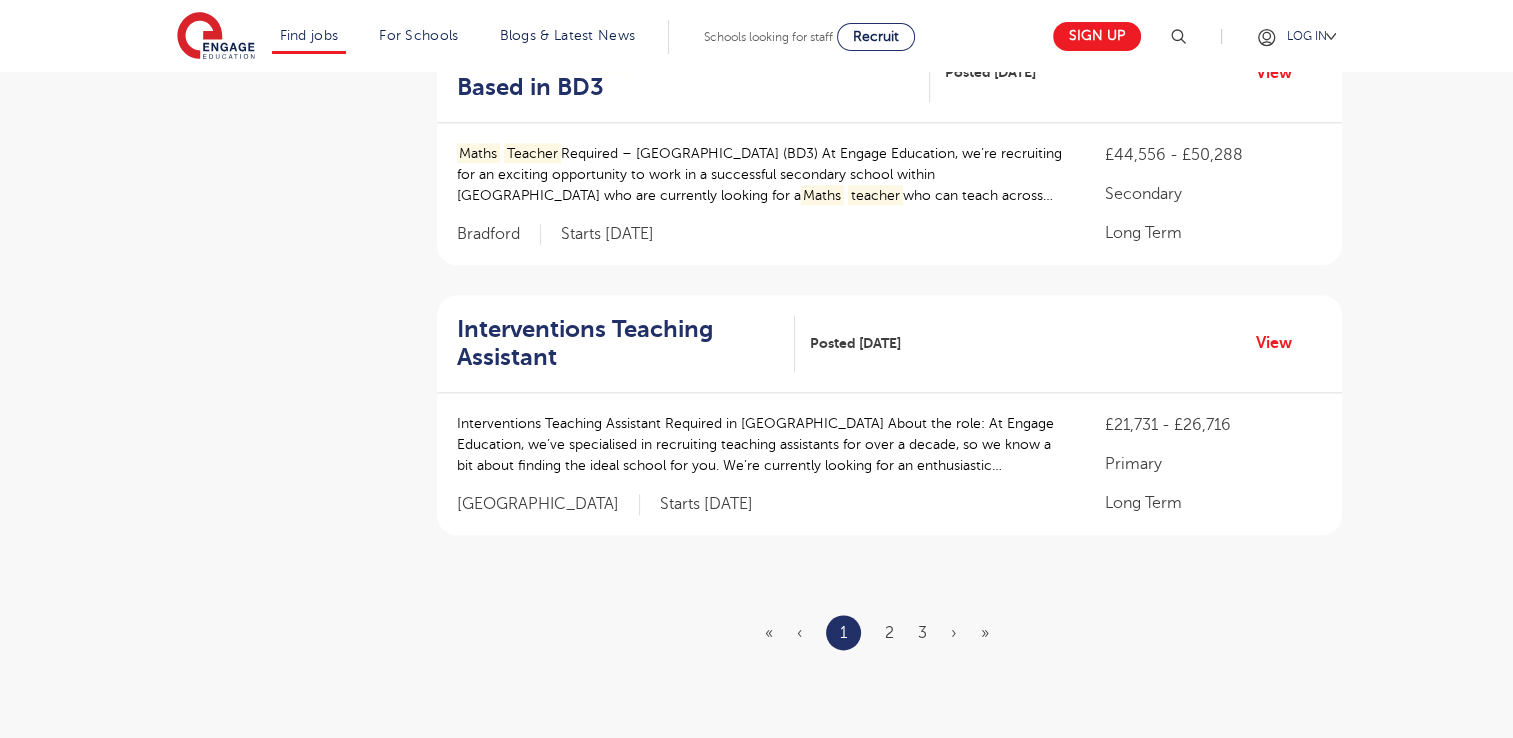 scroll, scrollTop: 2275, scrollLeft: 0, axis: vertical 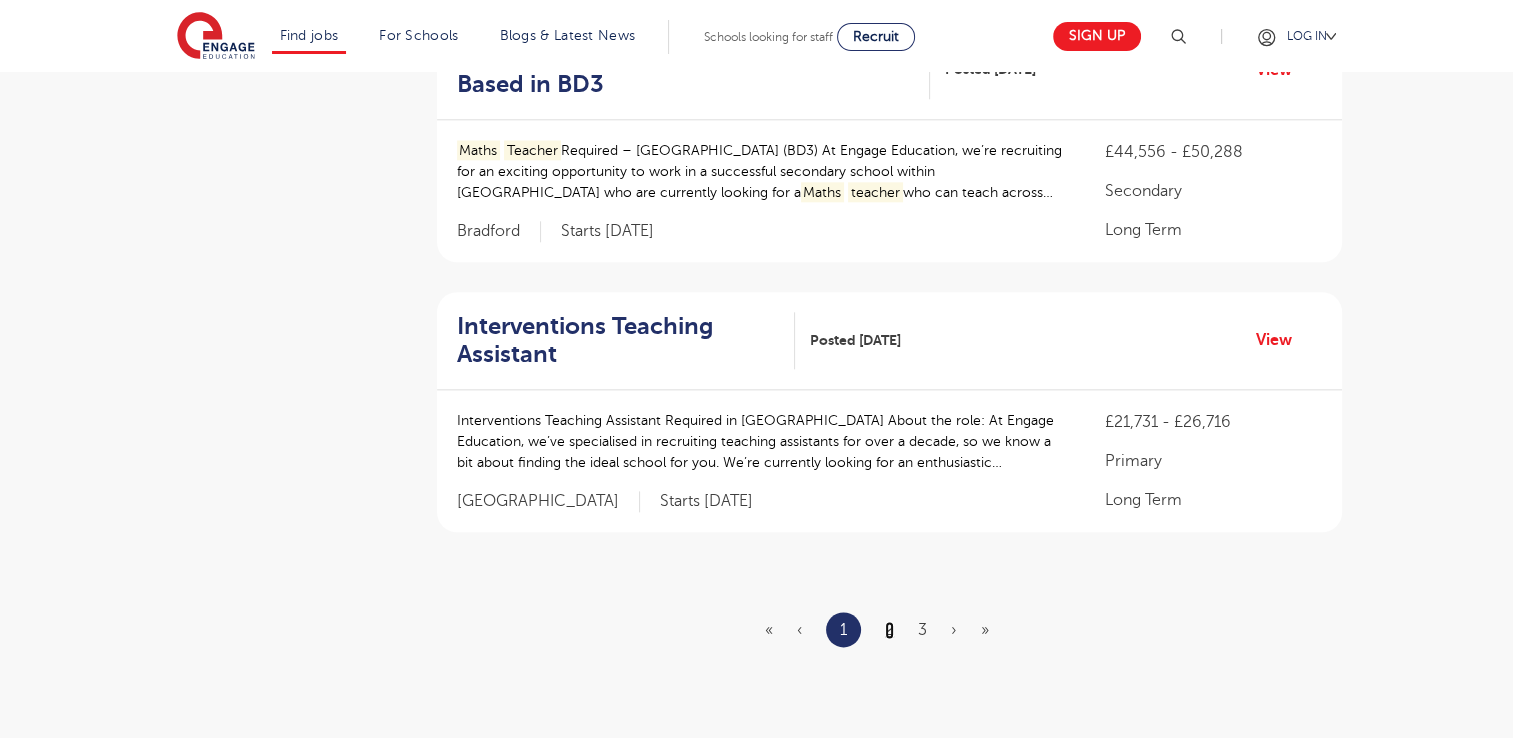 click on "2" at bounding box center [889, 630] 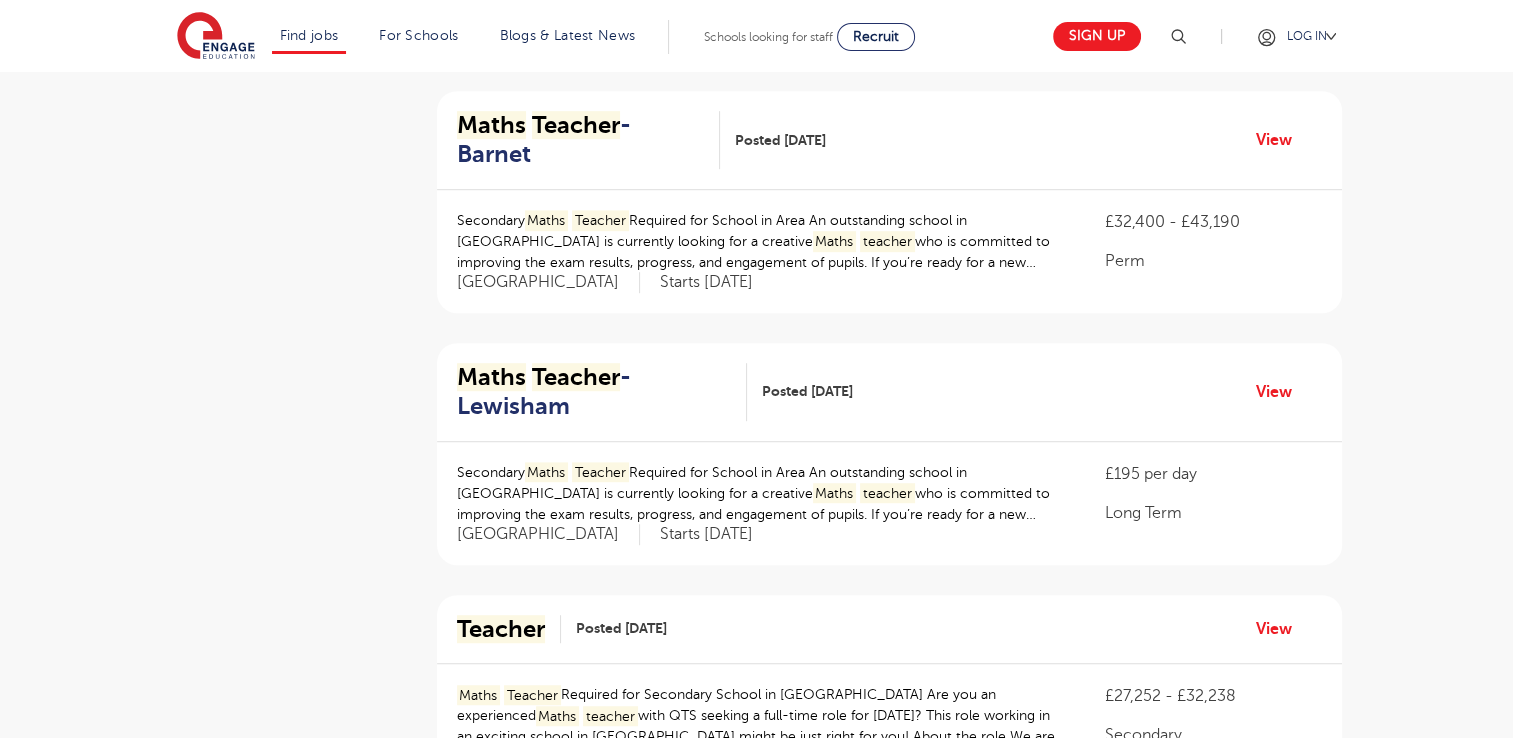 scroll, scrollTop: 1184, scrollLeft: 0, axis: vertical 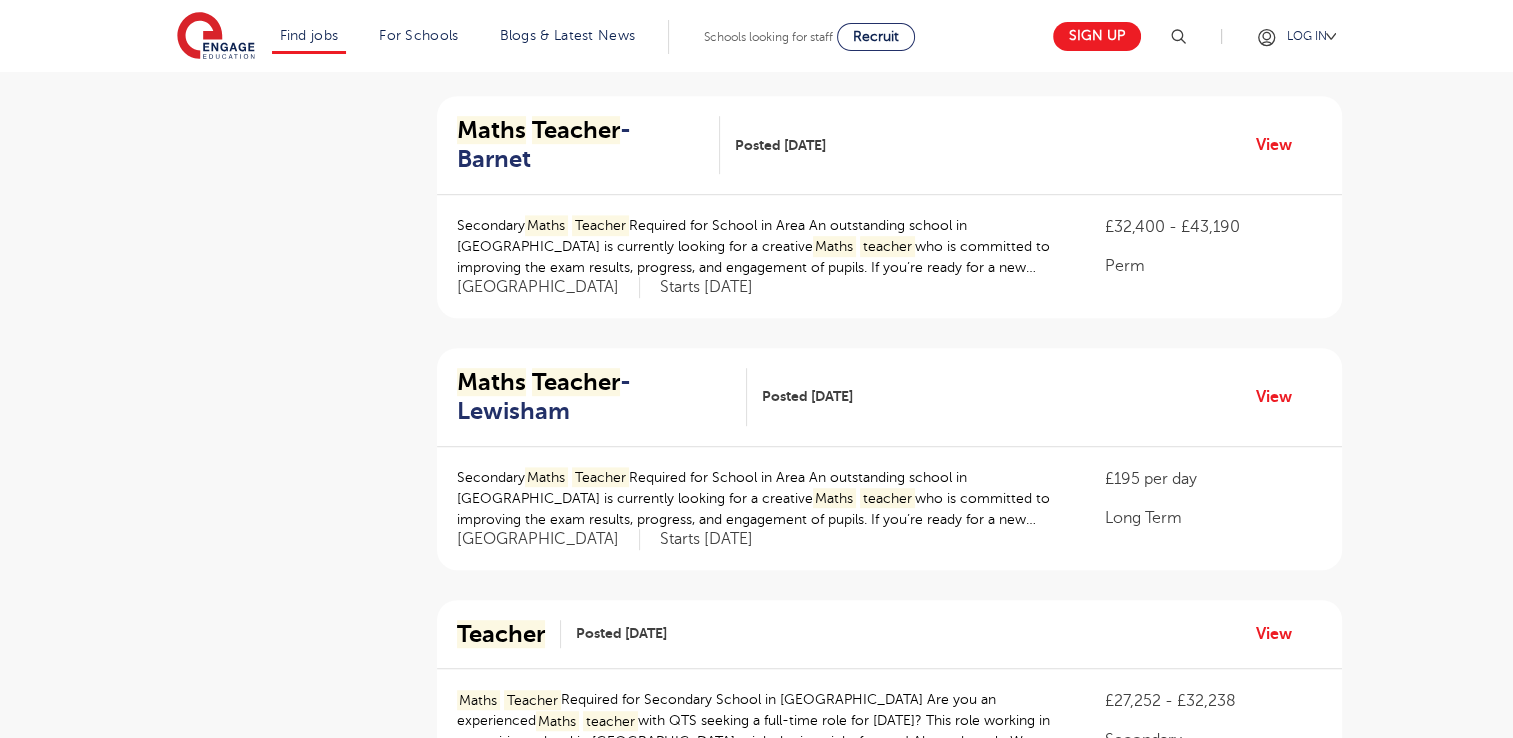 click on "Maths   Teacher  - Lewisham
Posted 11/07/25
View" at bounding box center [889, 397] 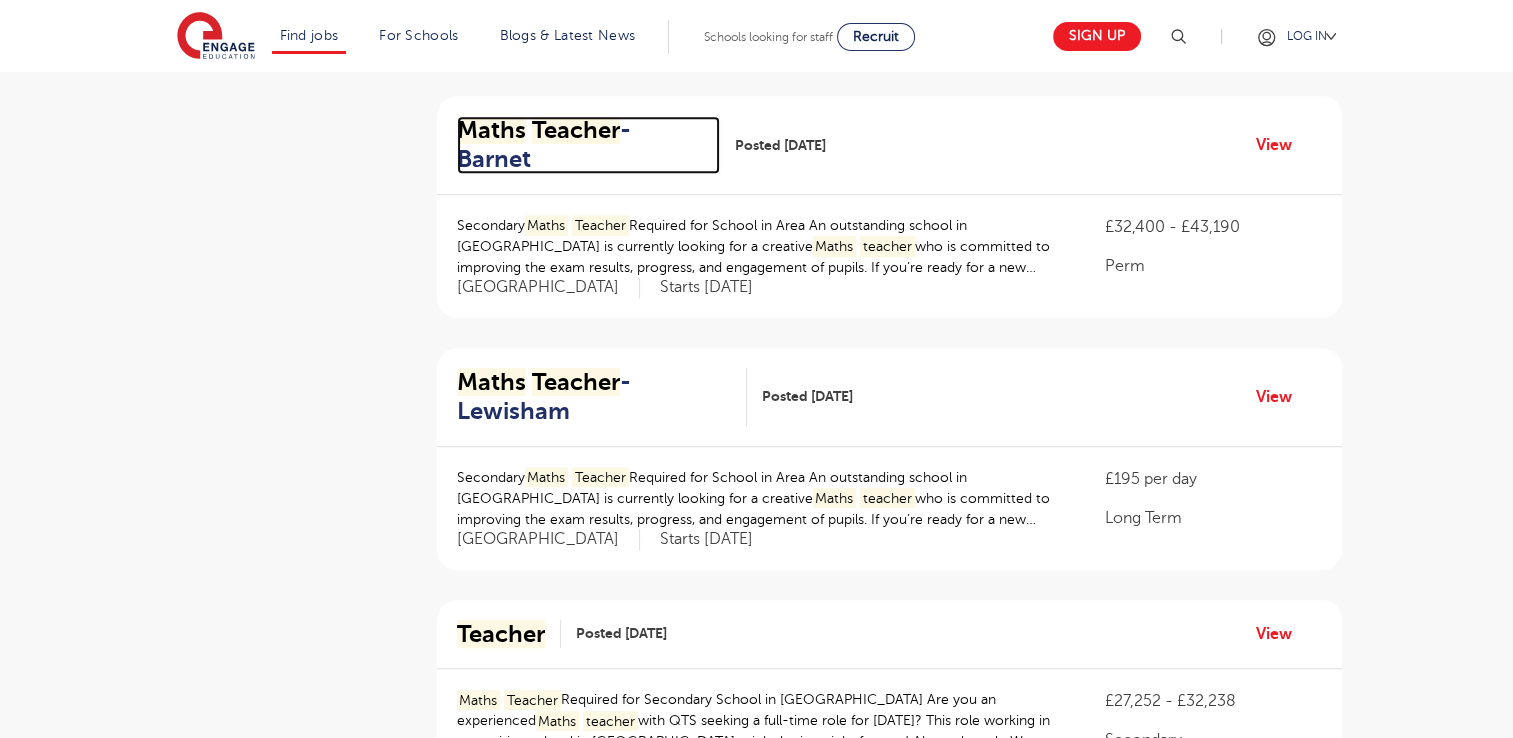 click on "Teacher" at bounding box center (576, 130) 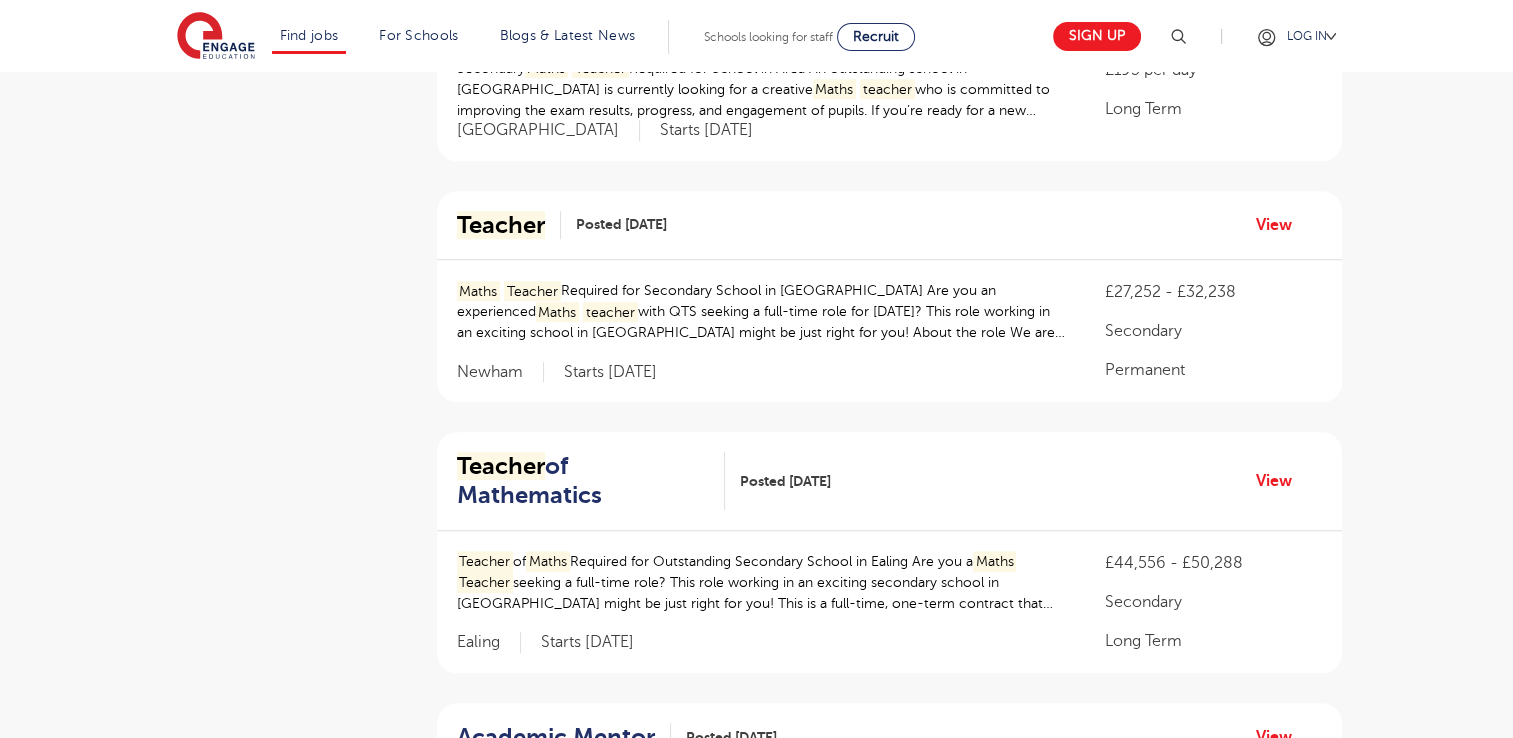 scroll, scrollTop: 1597, scrollLeft: 0, axis: vertical 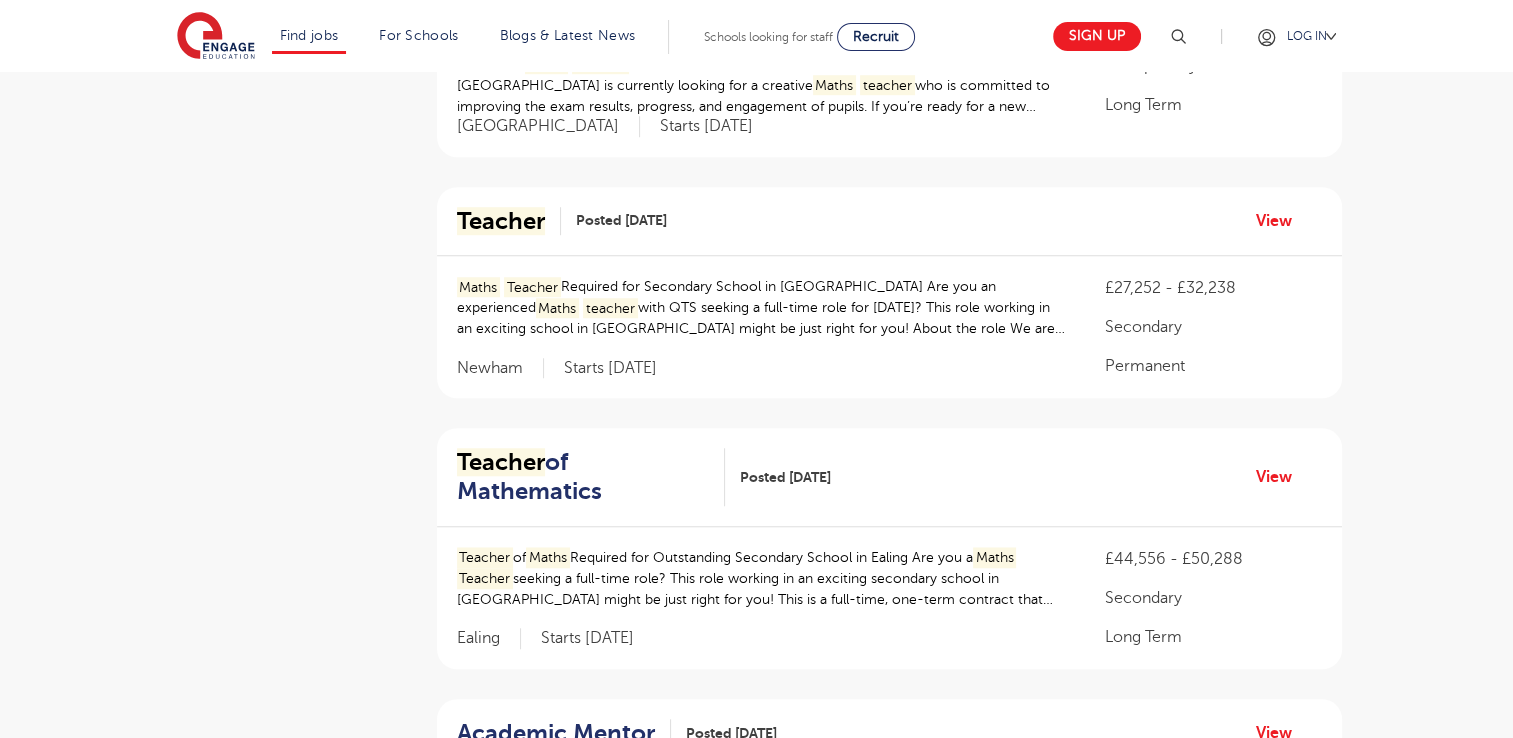 click on "Teacher
Posted 11/07/25
View" at bounding box center [889, 222] 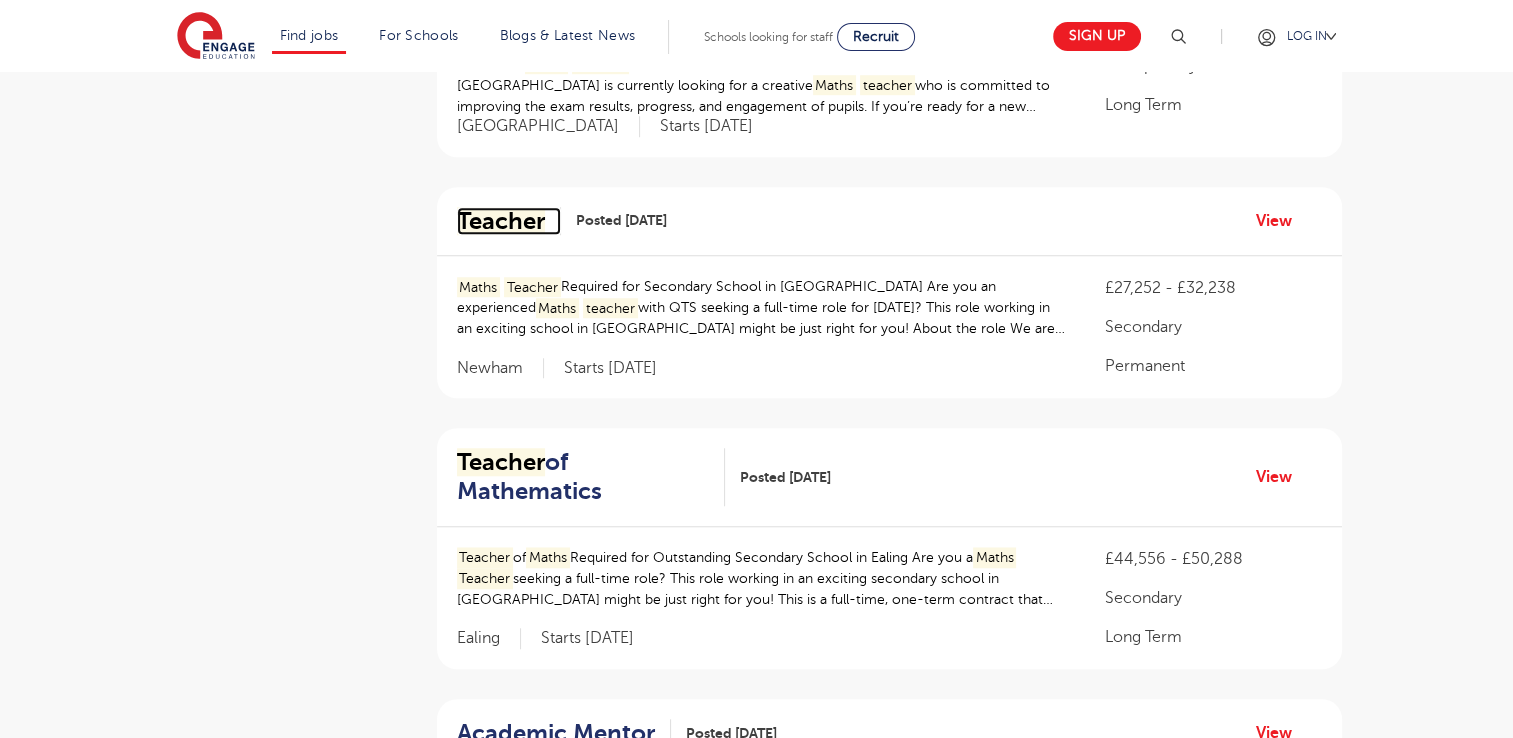 click on "Teacher" at bounding box center [501, 221] 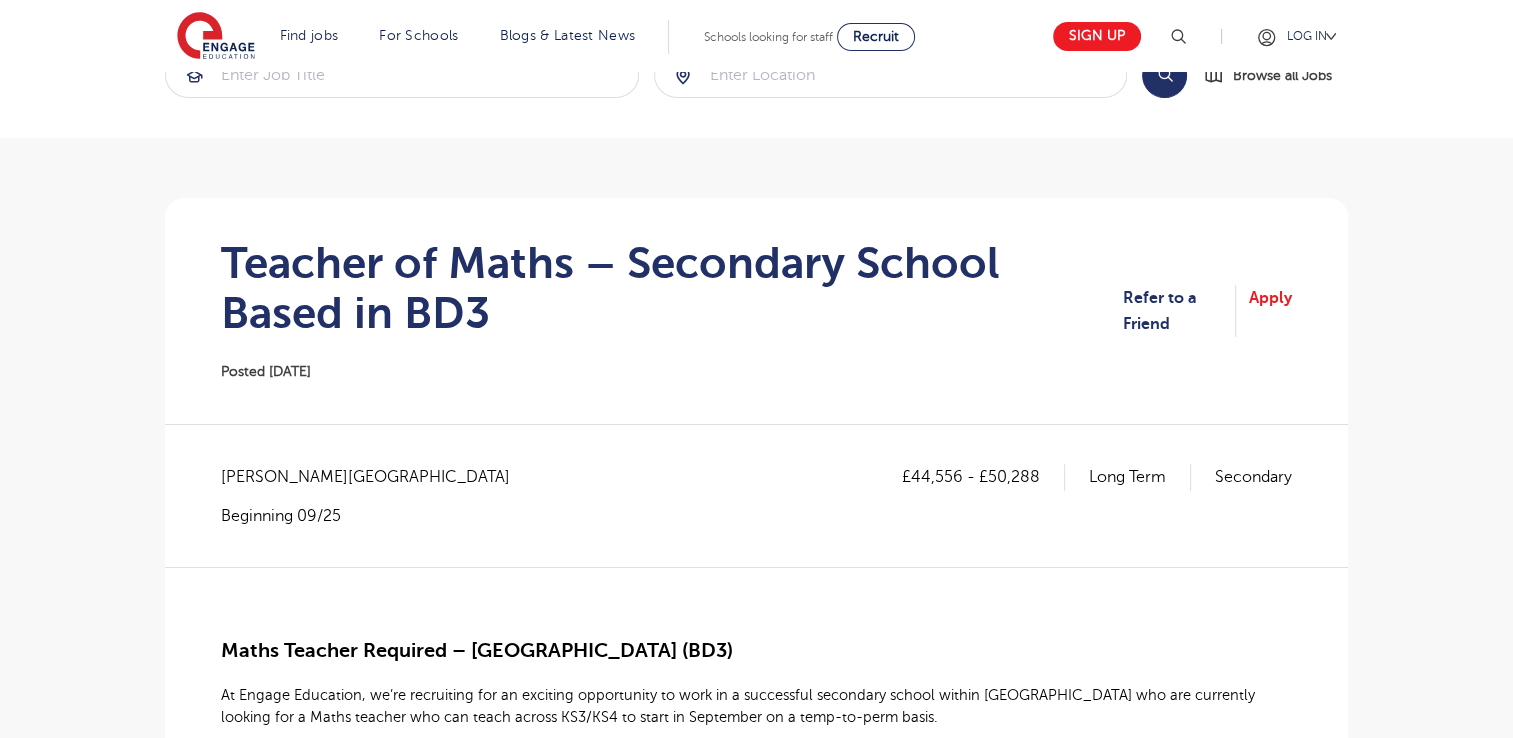 scroll, scrollTop: 0, scrollLeft: 0, axis: both 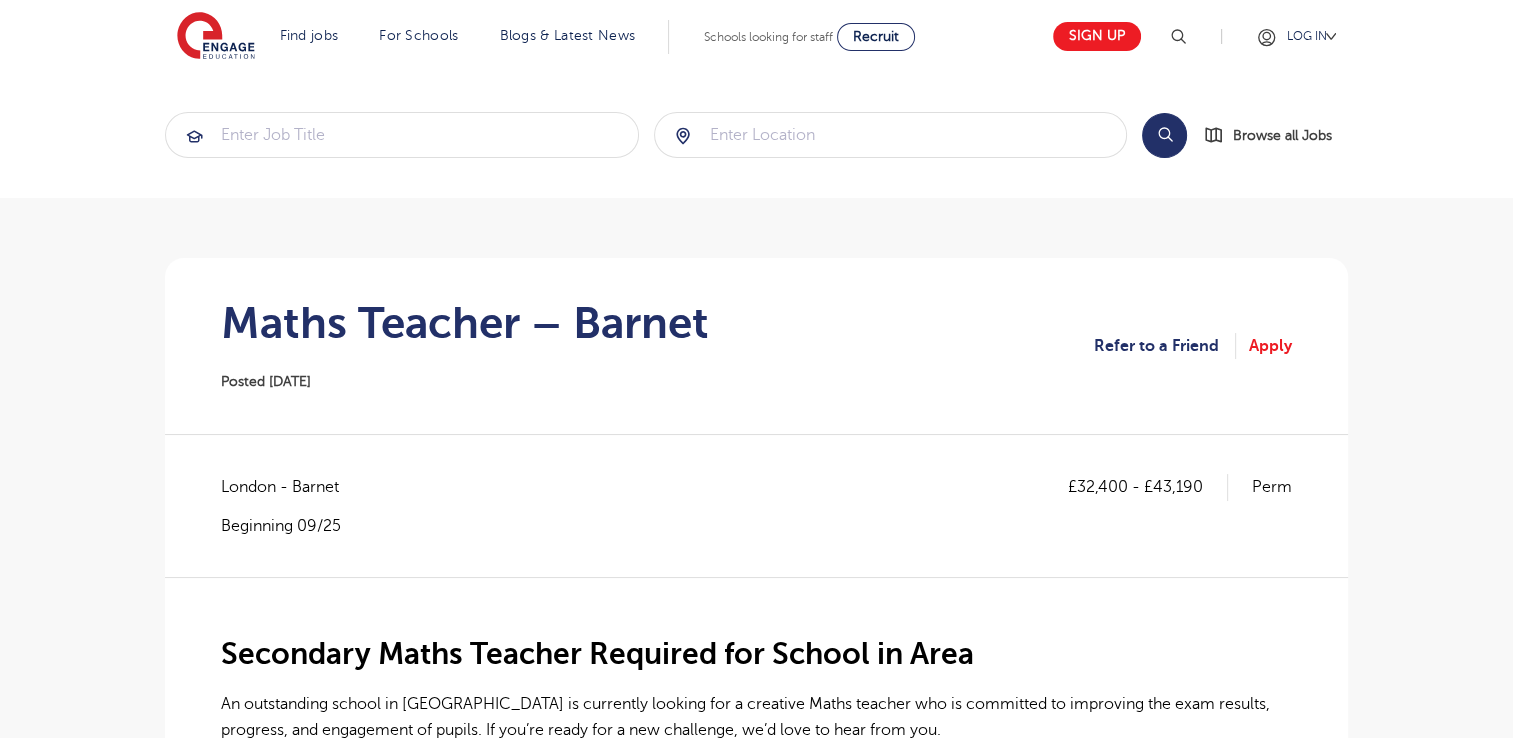 click on "£32,400 - £43,190 Perm
[GEOGRAPHIC_DATA] - [GEOGRAPHIC_DATA] Beginning 09/25" at bounding box center [756, 525] 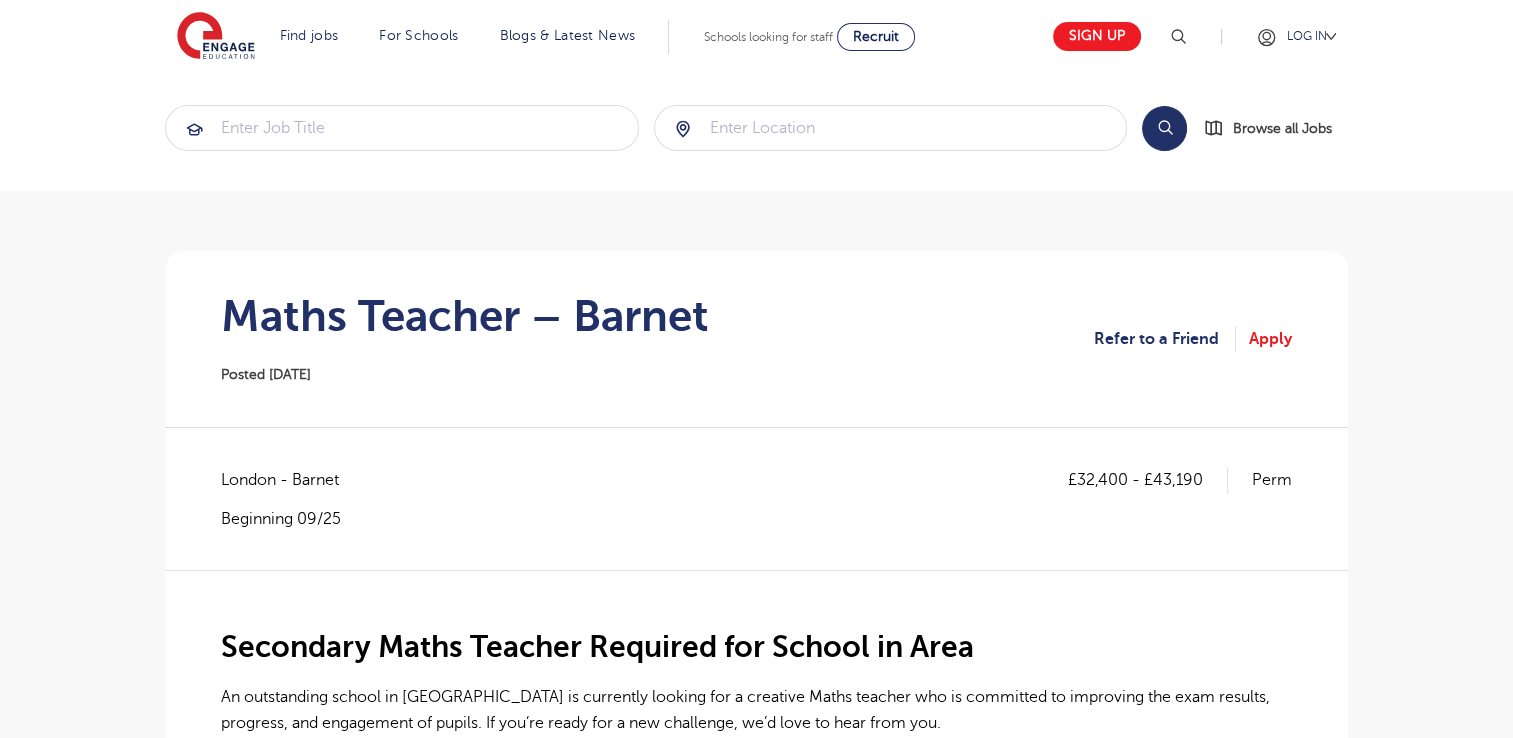 scroll, scrollTop: 0, scrollLeft: 0, axis: both 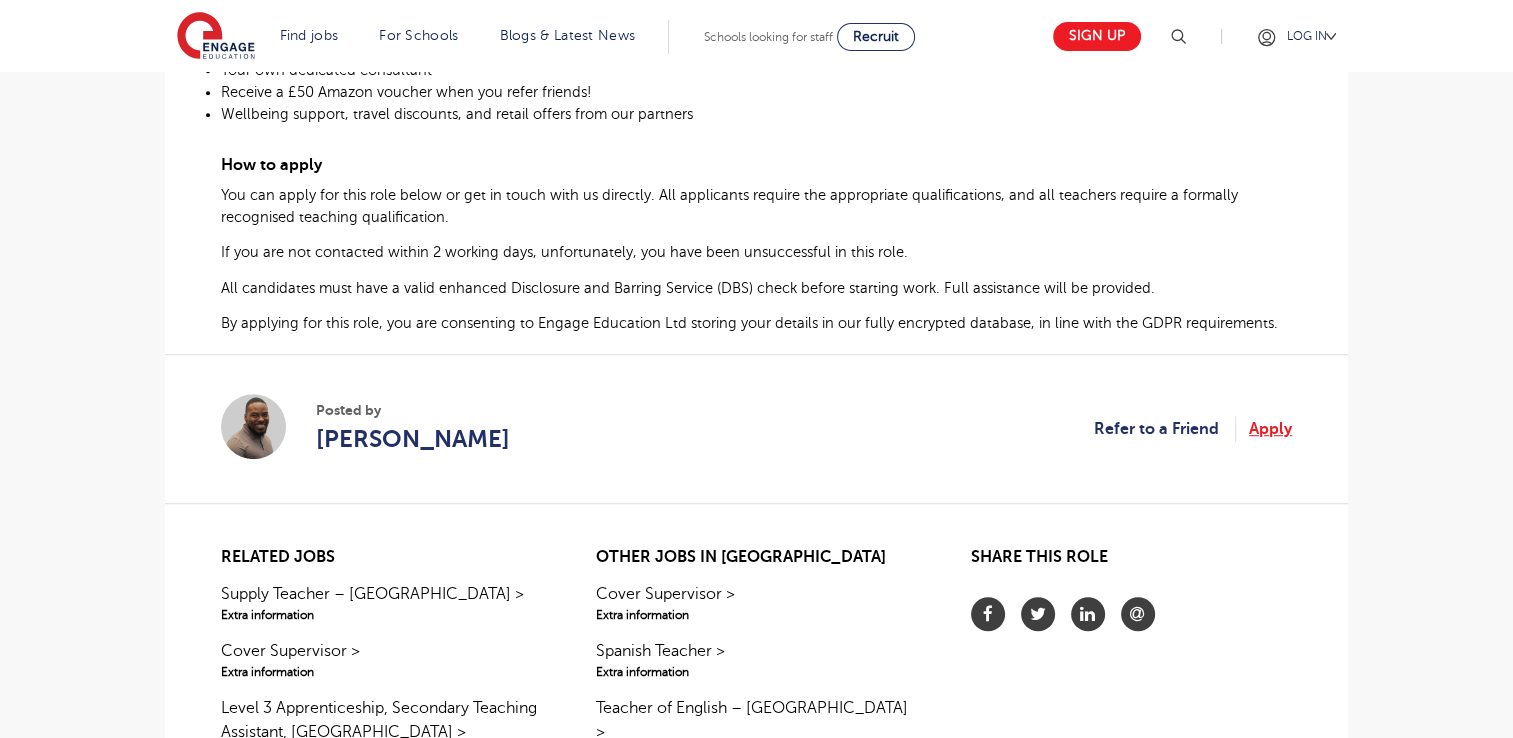 click on "Apply" at bounding box center (1270, 429) 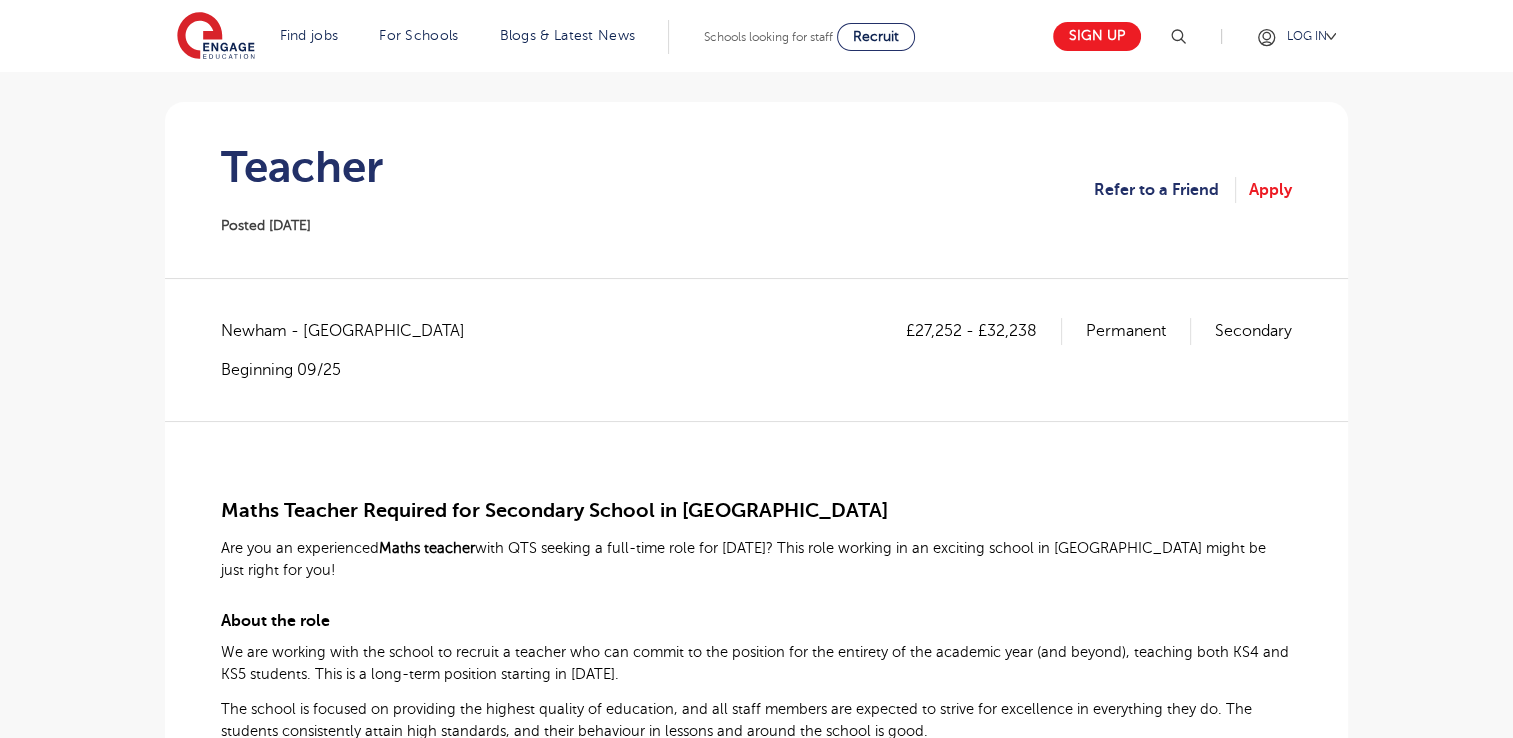 scroll, scrollTop: 0, scrollLeft: 0, axis: both 